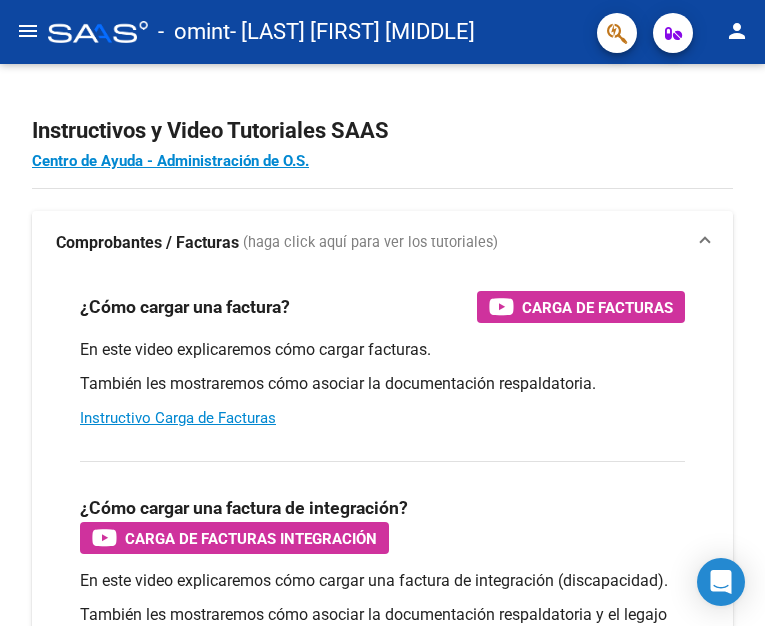 scroll, scrollTop: 0, scrollLeft: 0, axis: both 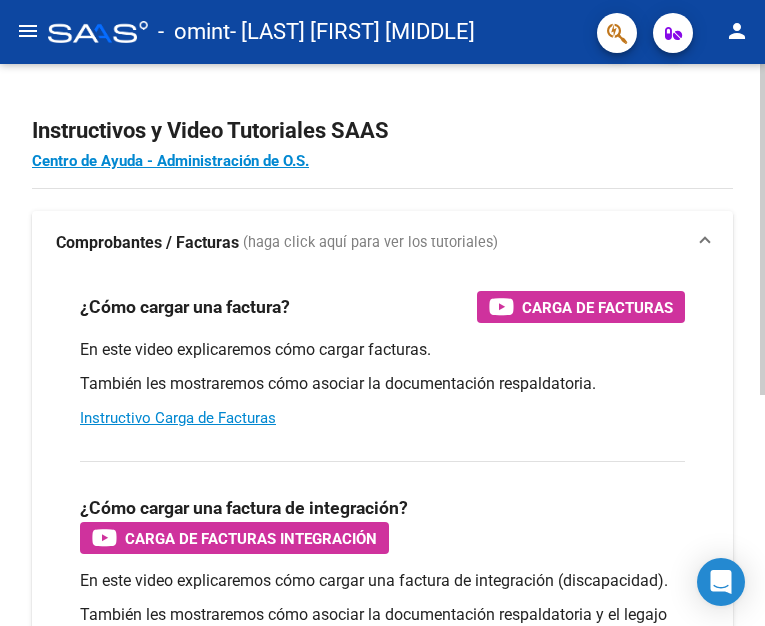 click on "Instructivos y Video Tutoriales SAAS" 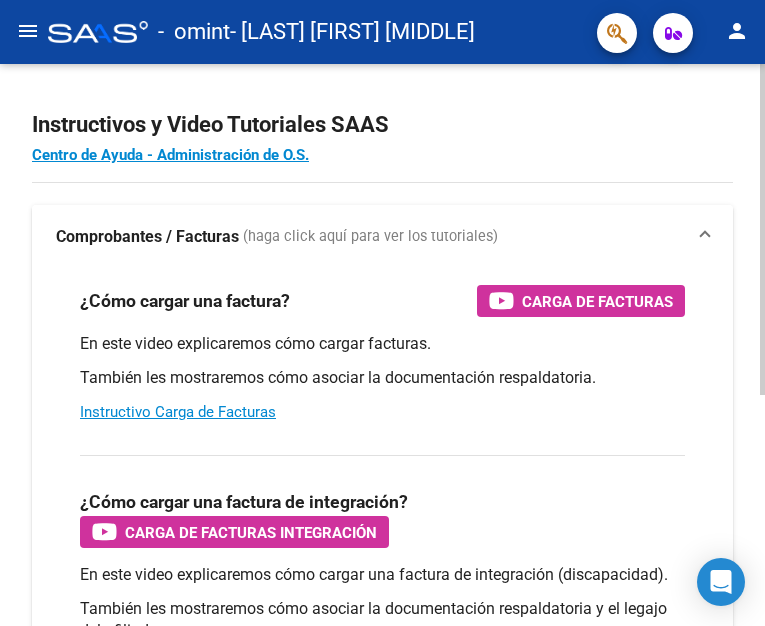 scroll, scrollTop: 0, scrollLeft: 0, axis: both 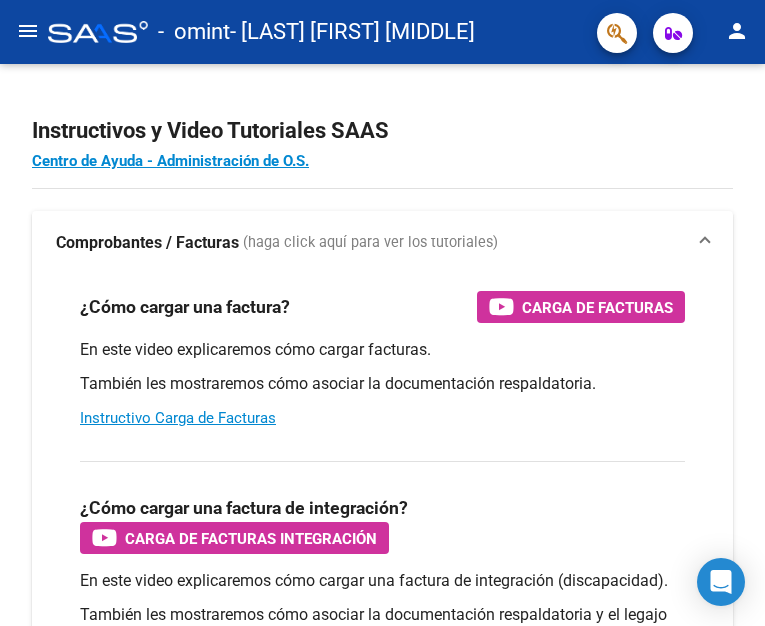 click on "menu" 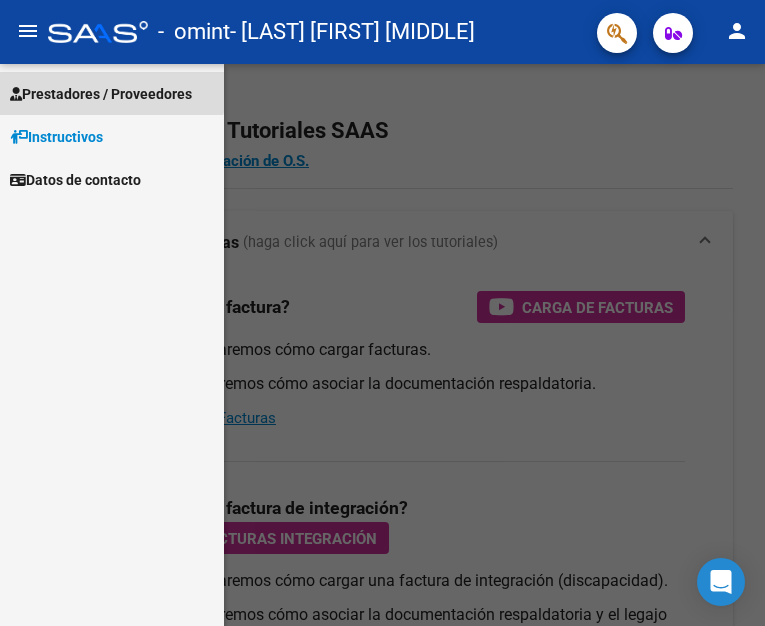 click on "Prestadores / Proveedores" at bounding box center [101, 94] 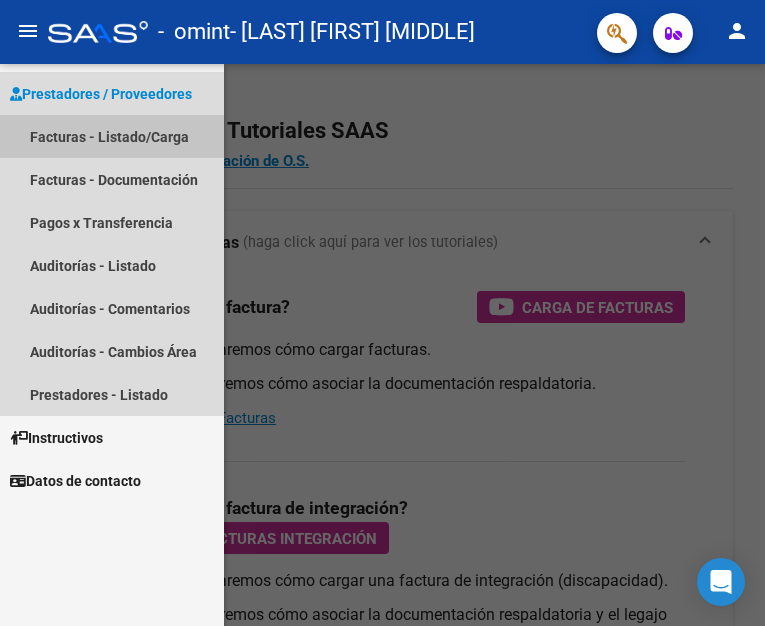 click on "Facturas - Listado/Carga" at bounding box center [112, 136] 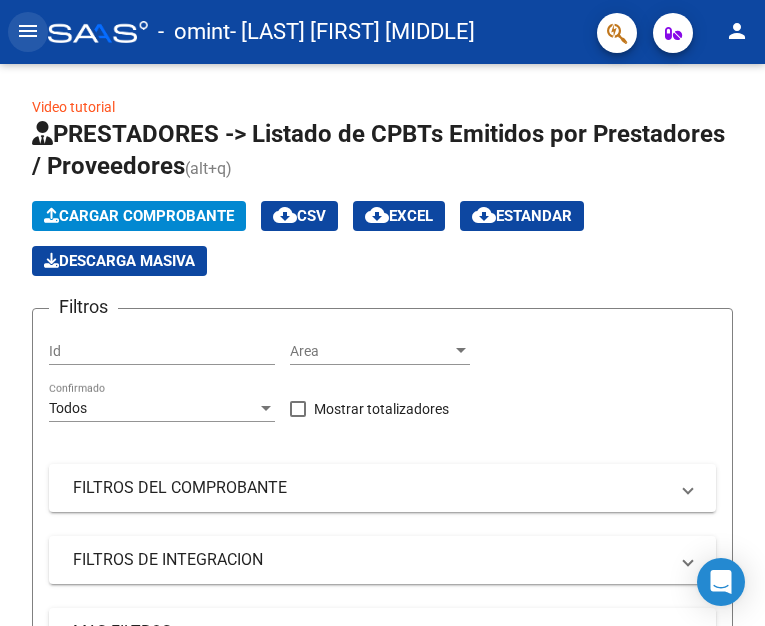 click on "menu" 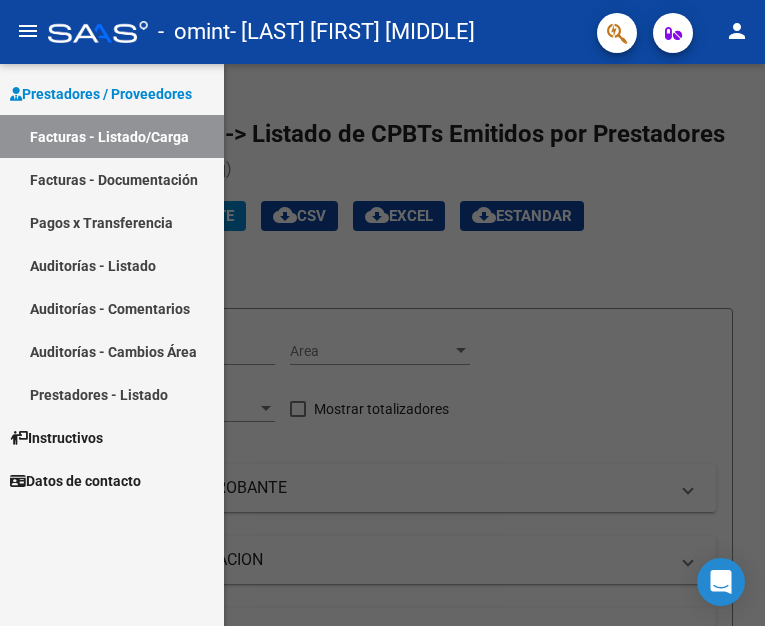 click on "menu" 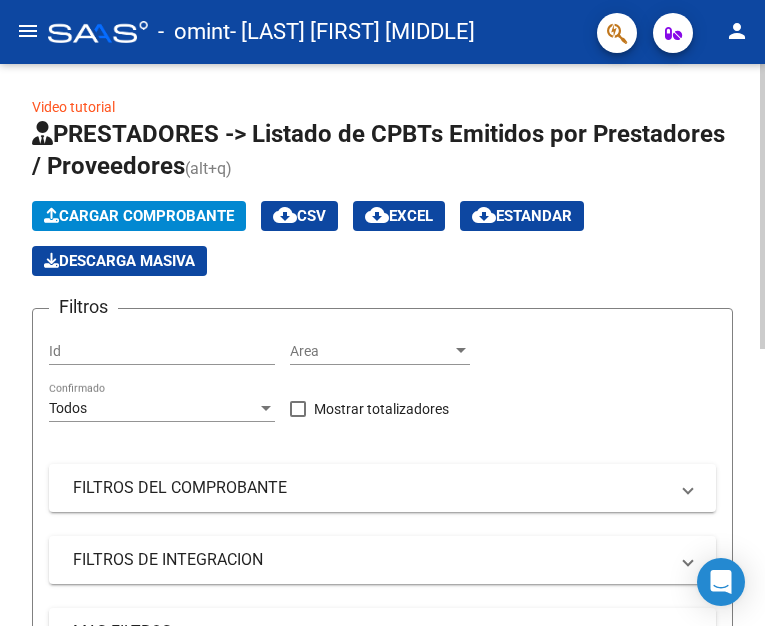 click on "Cargar Comprobante" 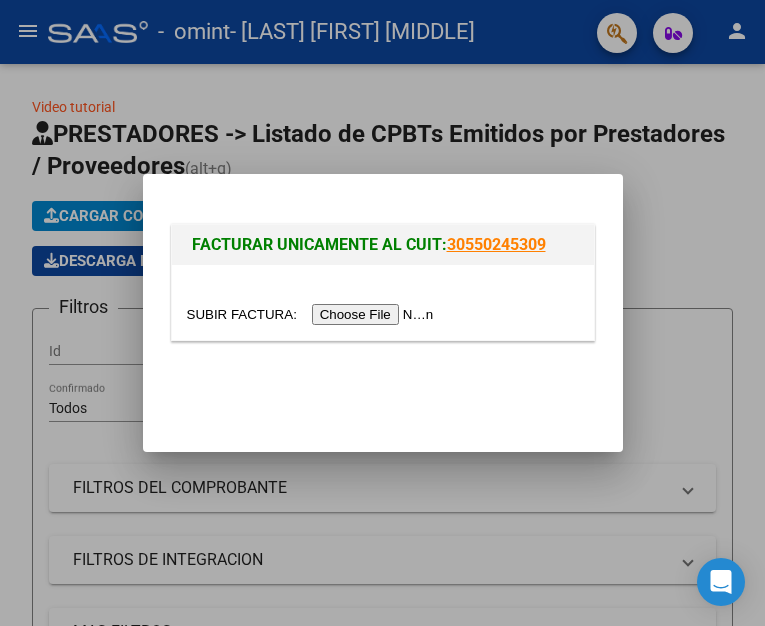 click at bounding box center [382, 313] 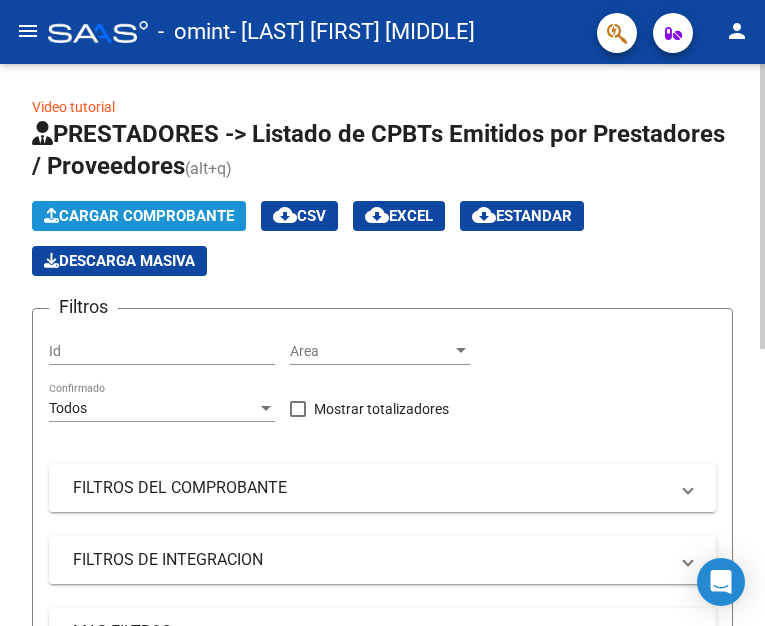 click on "Cargar Comprobante" 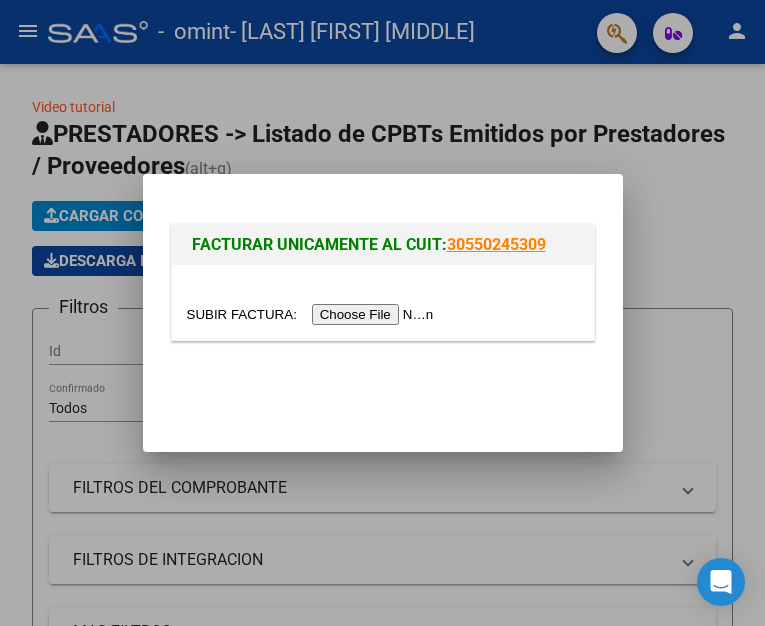 click at bounding box center (313, 314) 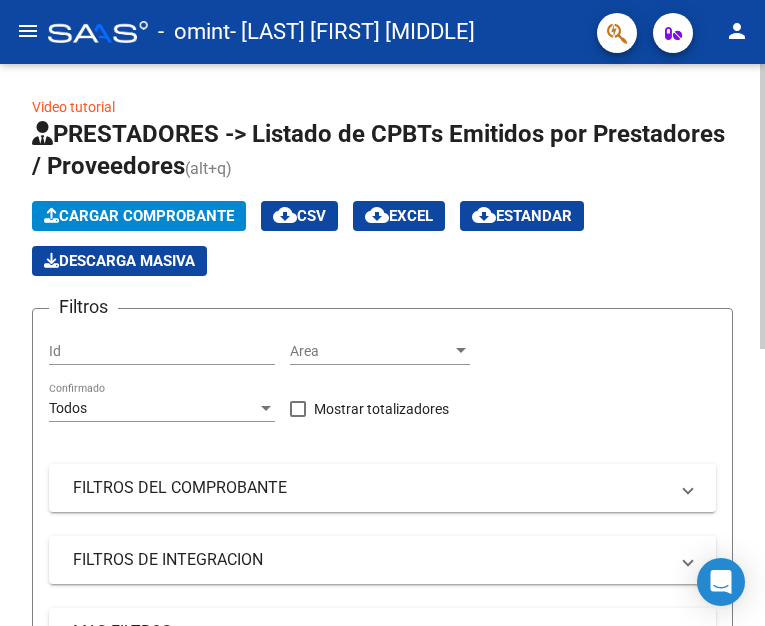 click on "Cargar Comprobante
cloud_download  CSV  cloud_download  EXCEL  cloud_download  Estandar   Descarga Masiva" 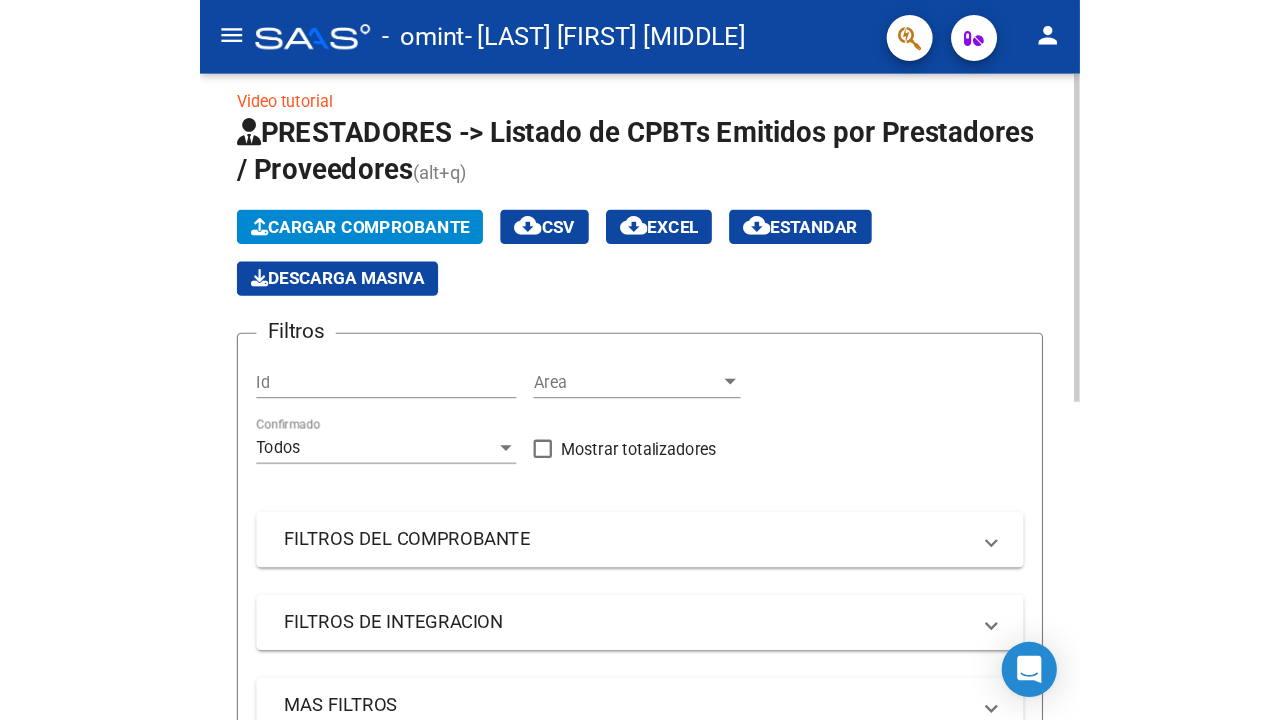 scroll, scrollTop: 0, scrollLeft: 0, axis: both 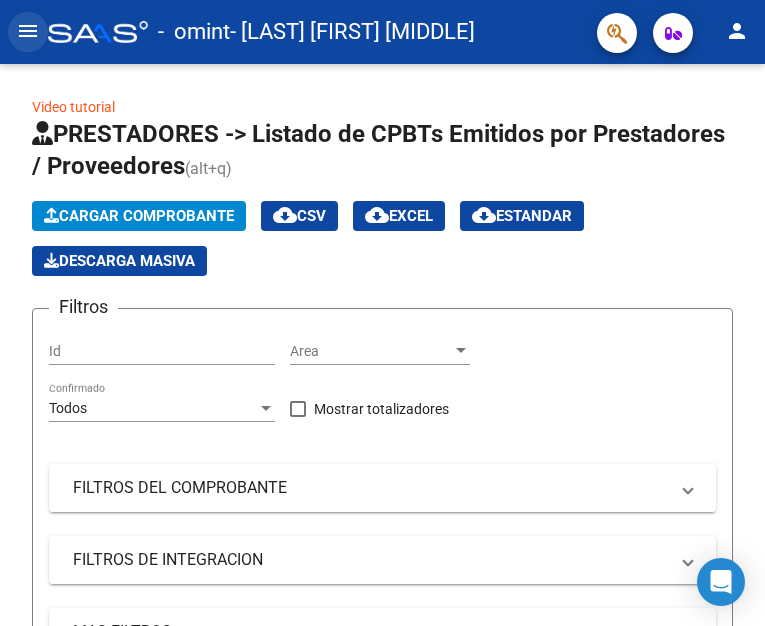 click on "menu" 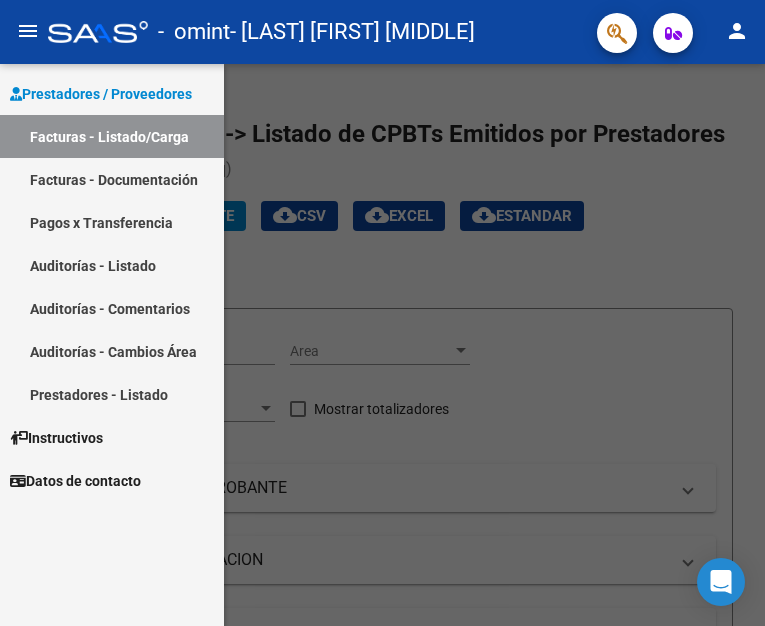 click on "Facturas - Documentación" at bounding box center (112, 179) 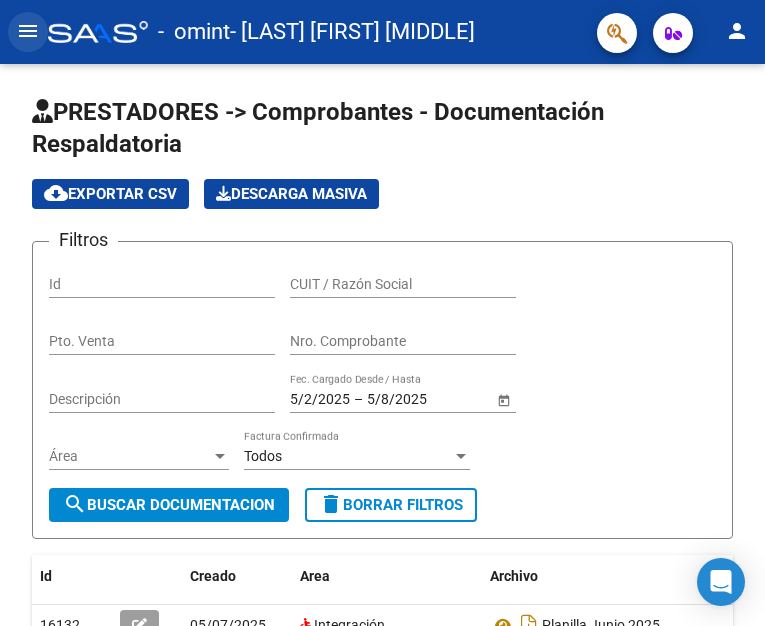 click on "menu" 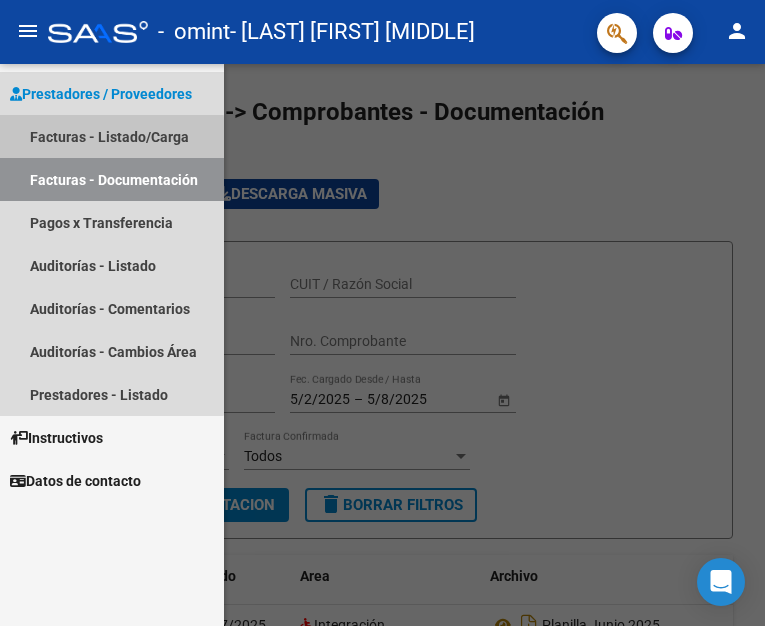 click on "Facturas - Listado/Carga" at bounding box center [112, 136] 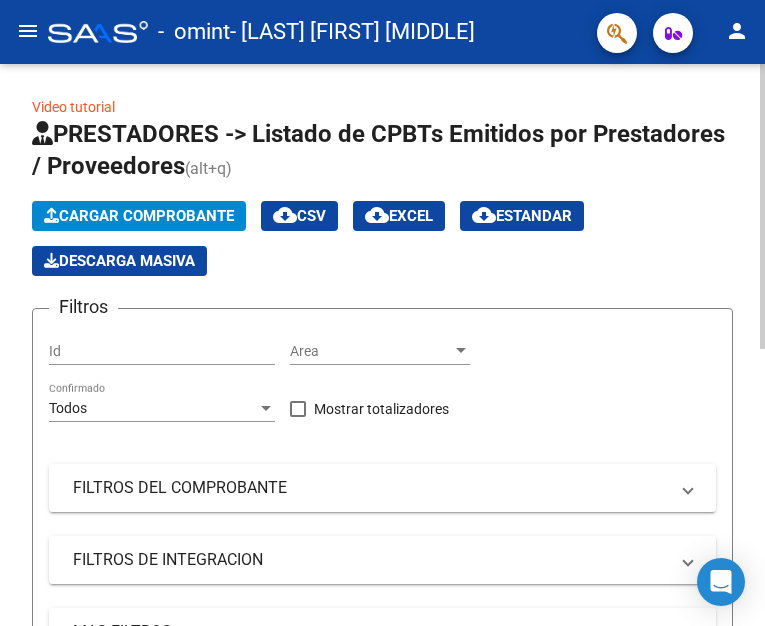 click on "Cargar Comprobante" 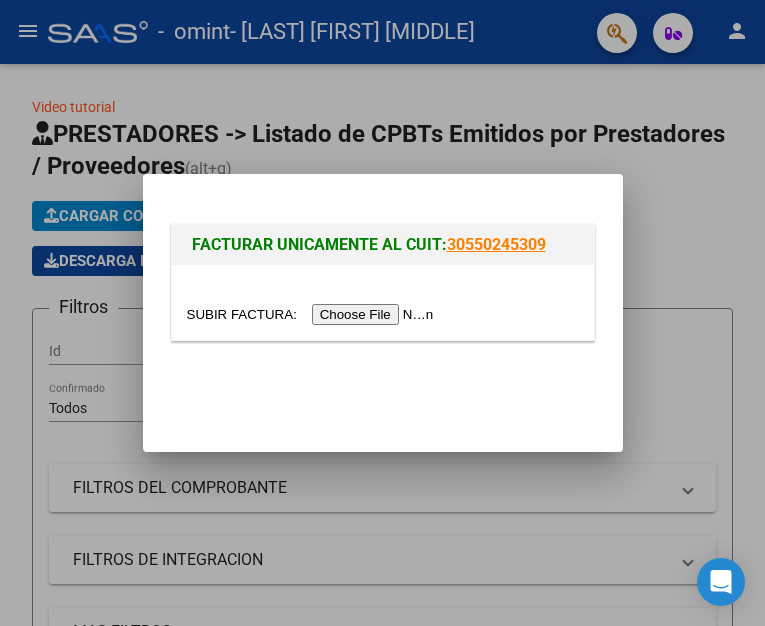 click at bounding box center [313, 314] 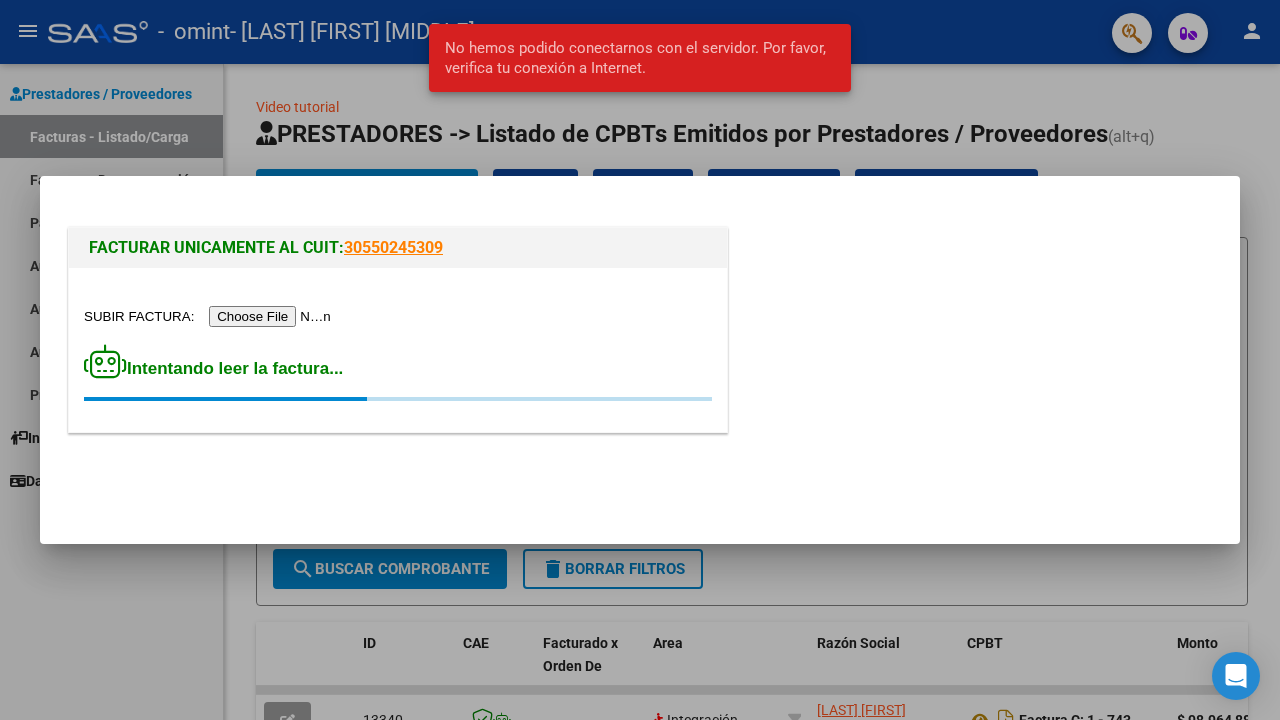click 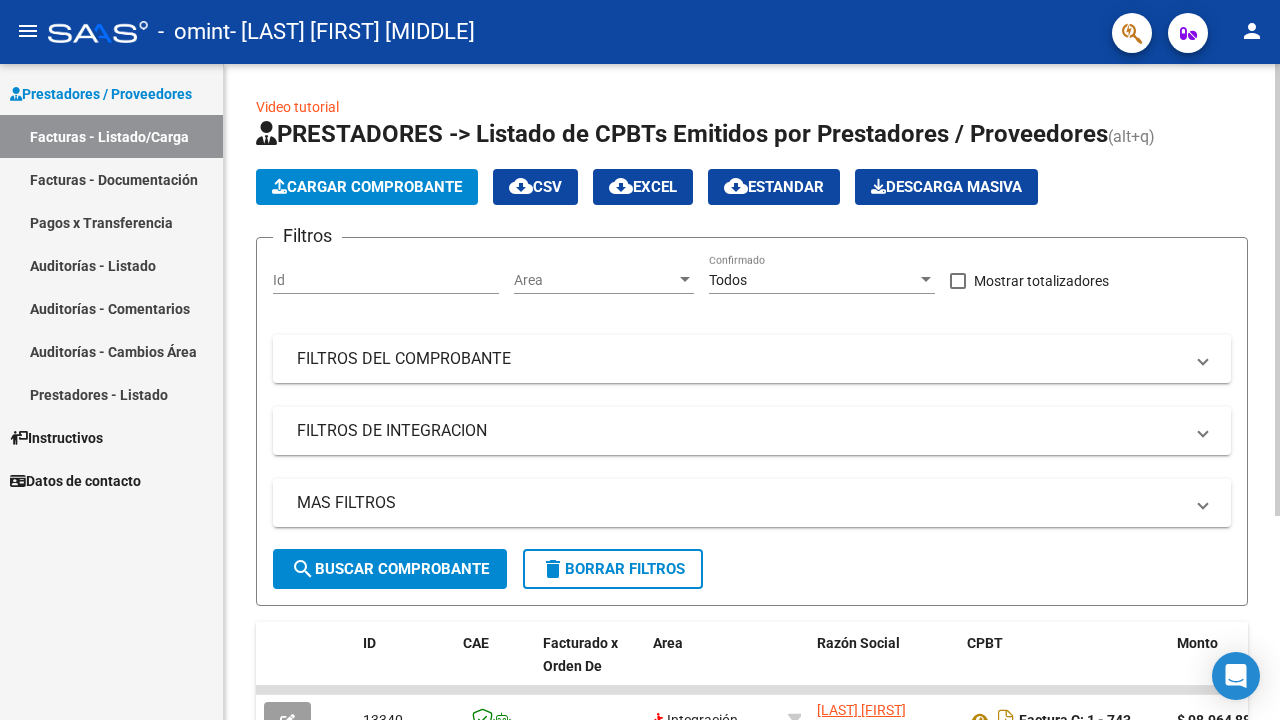 click on "Cargar Comprobante" 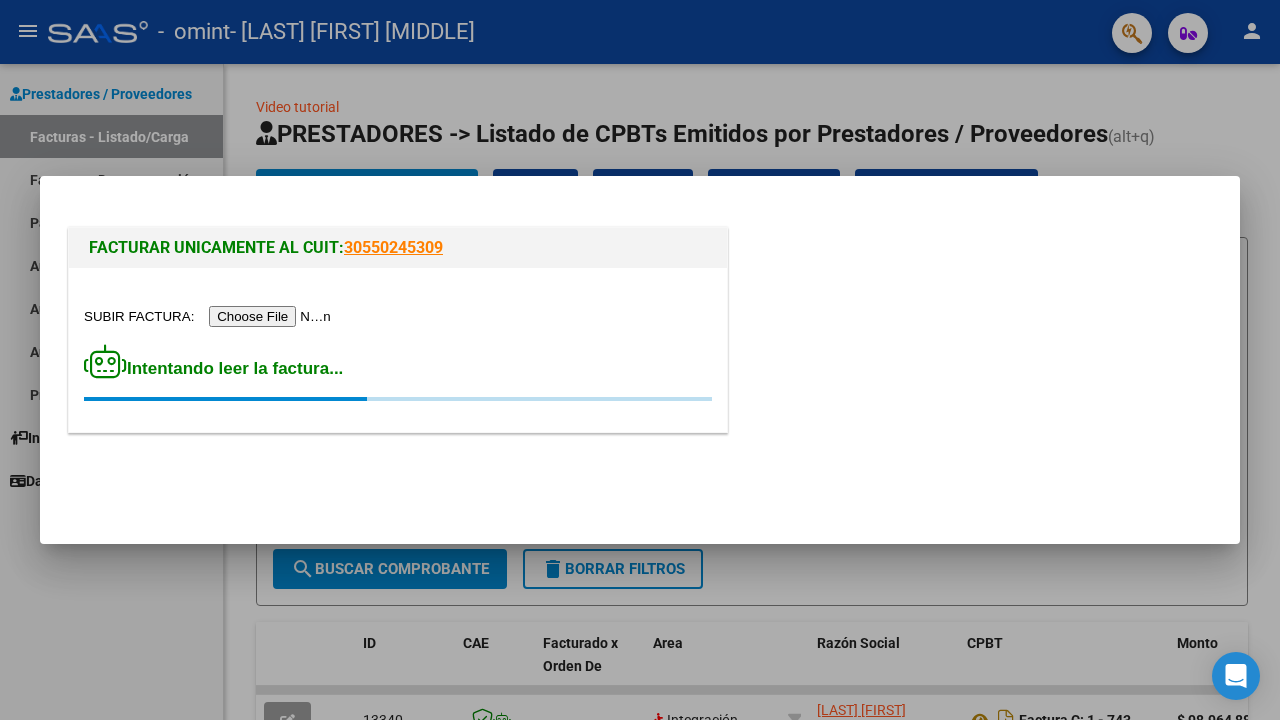 click at bounding box center (640, 360) 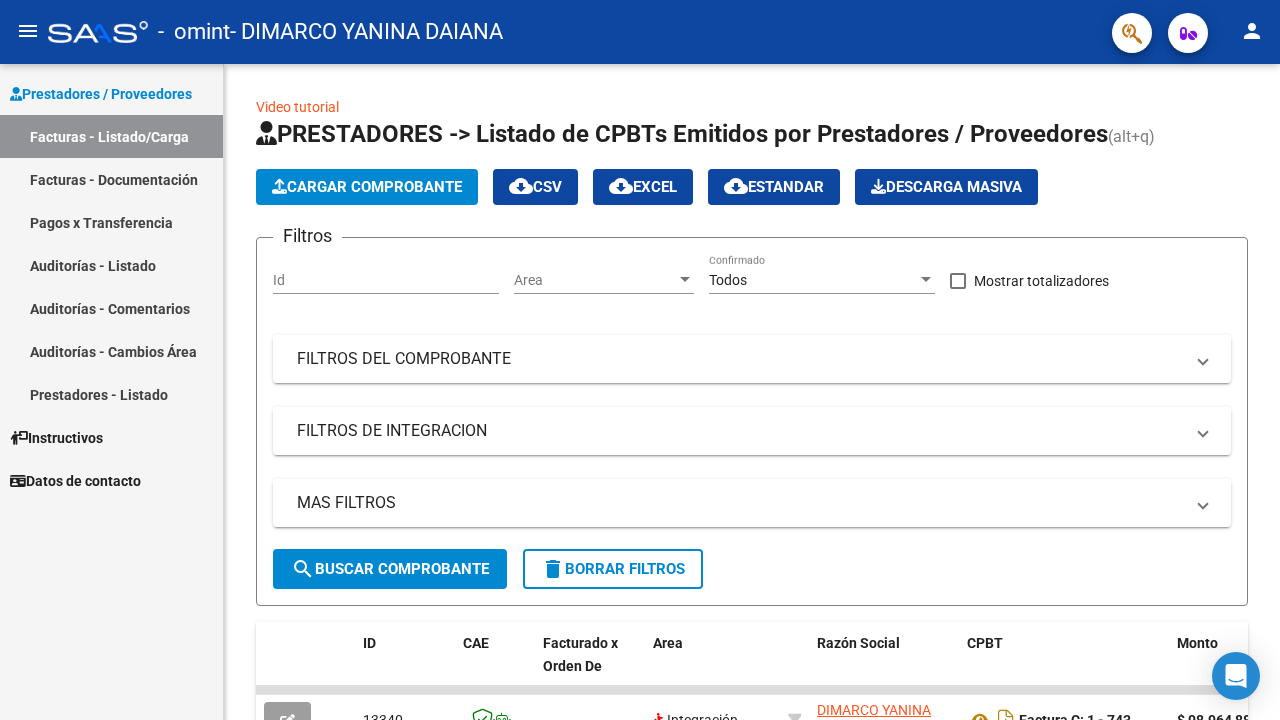 scroll, scrollTop: 0, scrollLeft: 0, axis: both 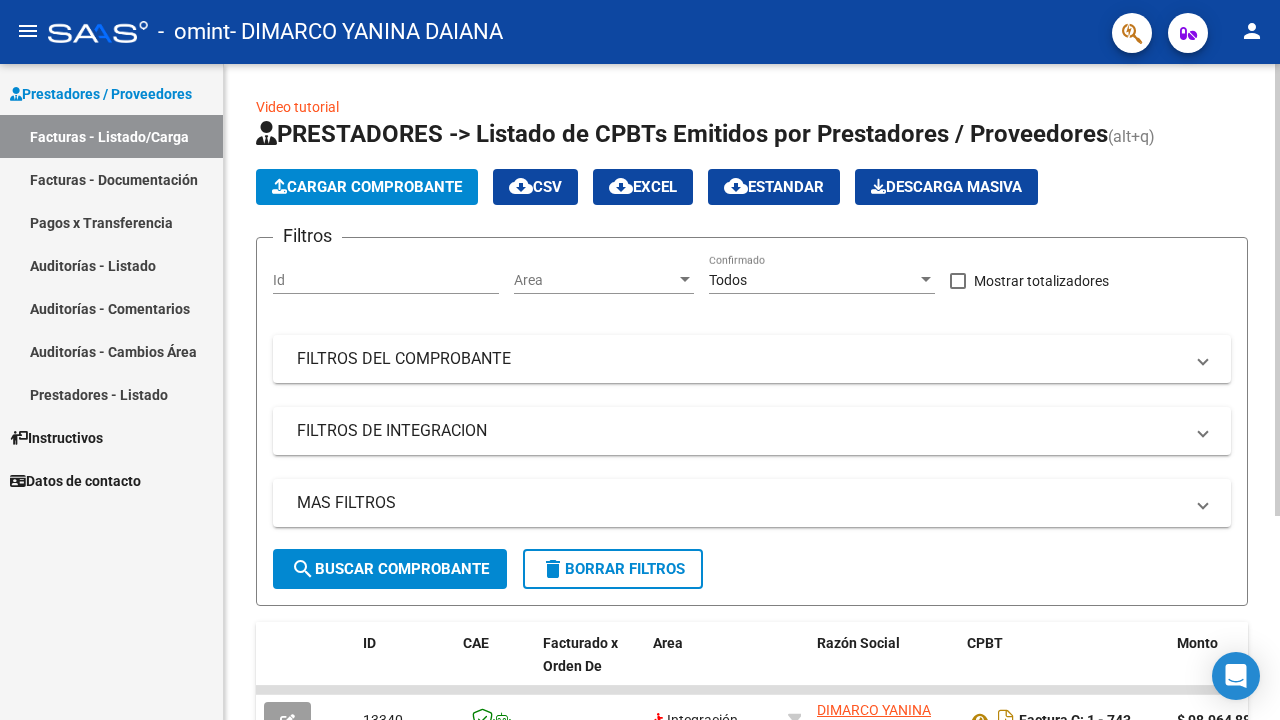 click on "Cargar Comprobante" 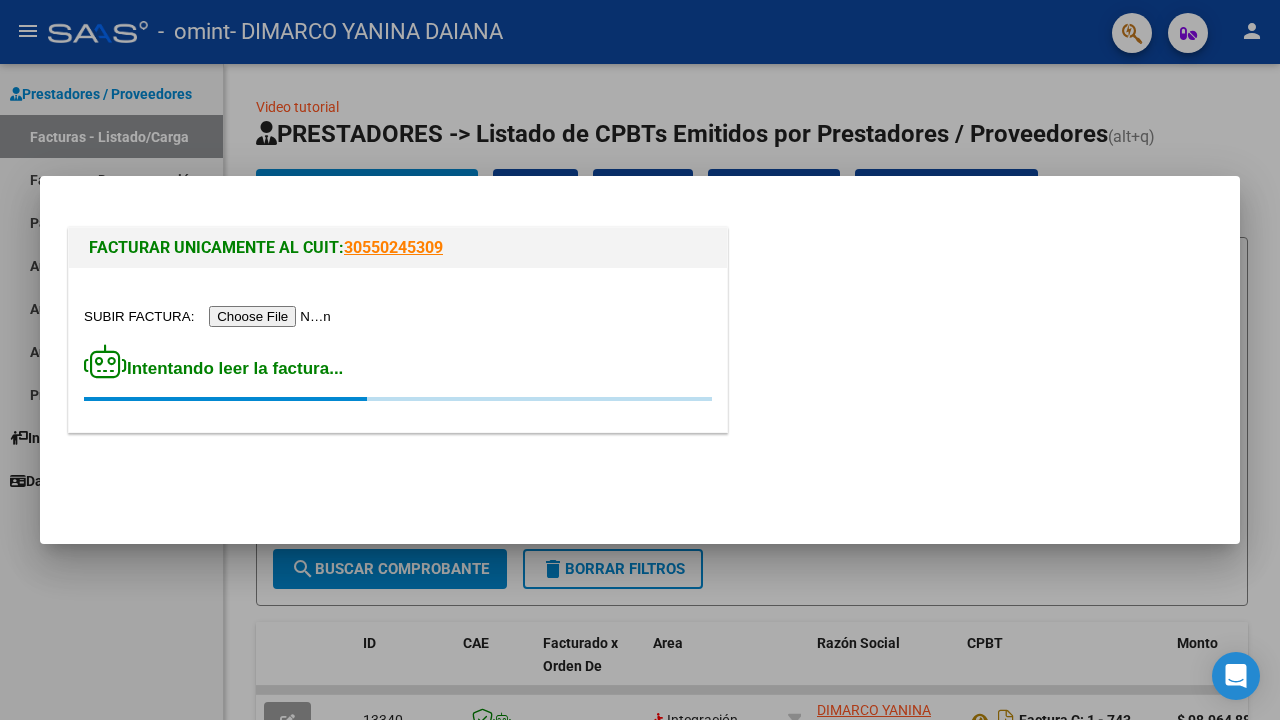 click at bounding box center (640, 360) 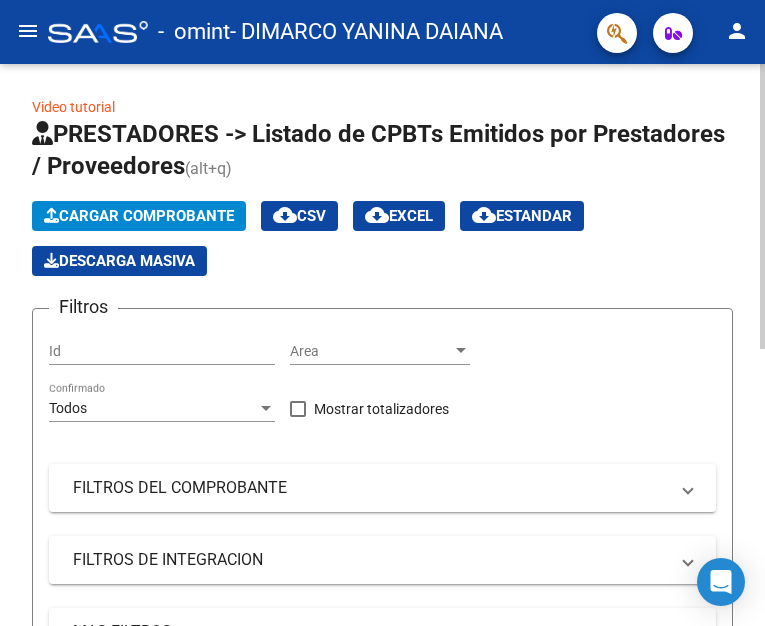 drag, startPoint x: 591, startPoint y: 53, endPoint x: 450, endPoint y: 262, distance: 252.11505 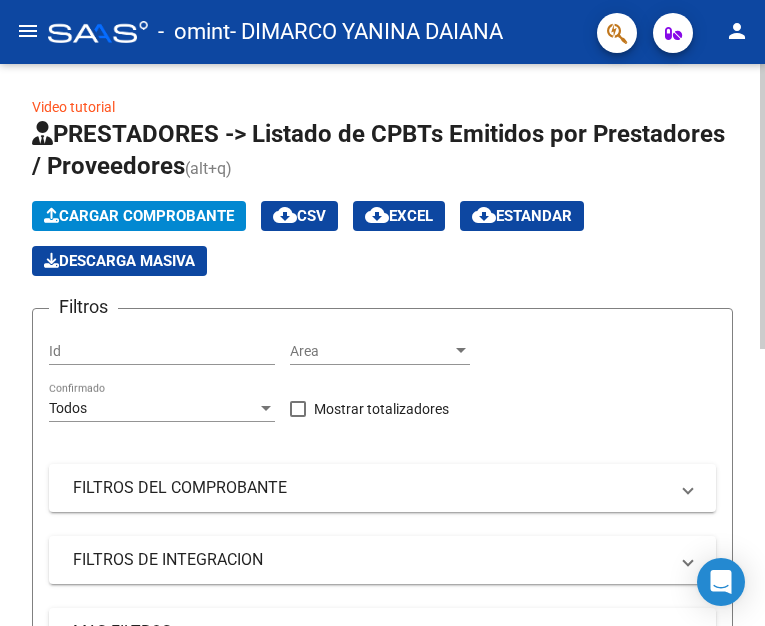 click on "Cargar Comprobante" 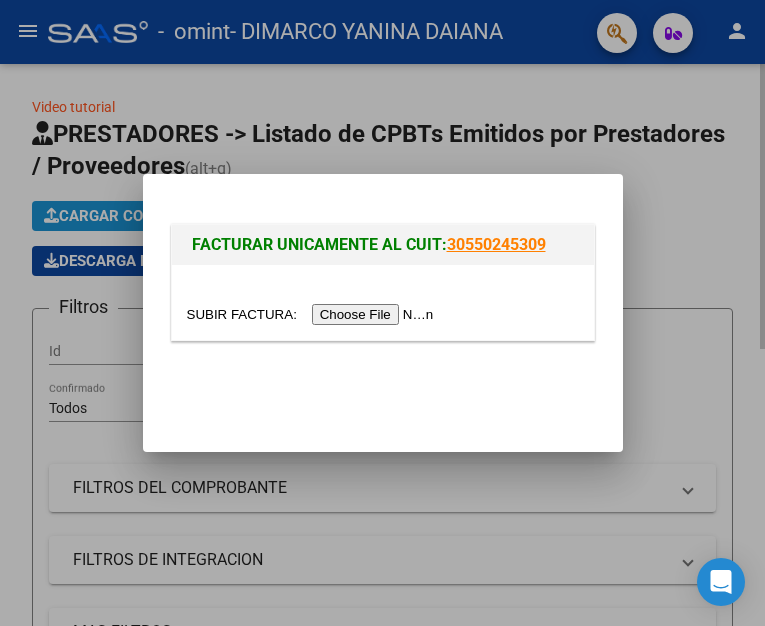 click on "FACTURAR UNICAMENTE AL CUIT:   [CUIT]" at bounding box center [383, 313] 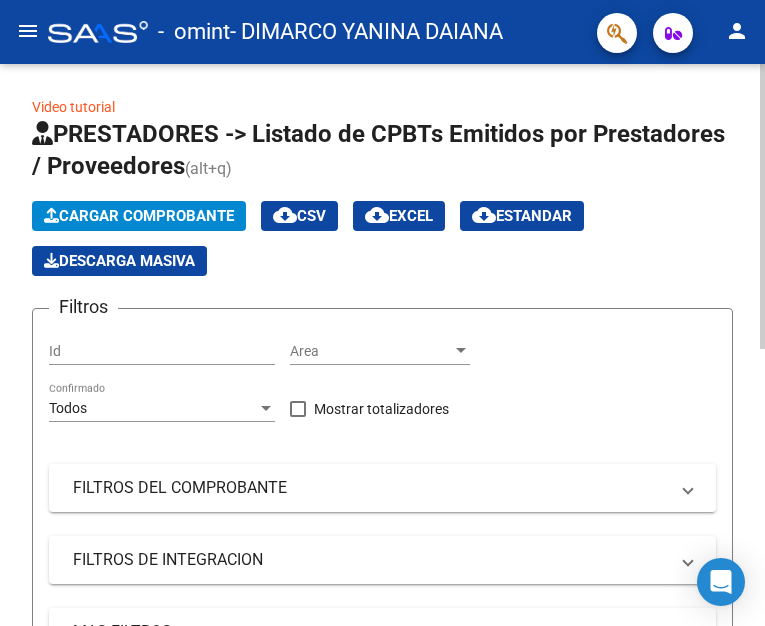 click on "Cargar Comprobante" 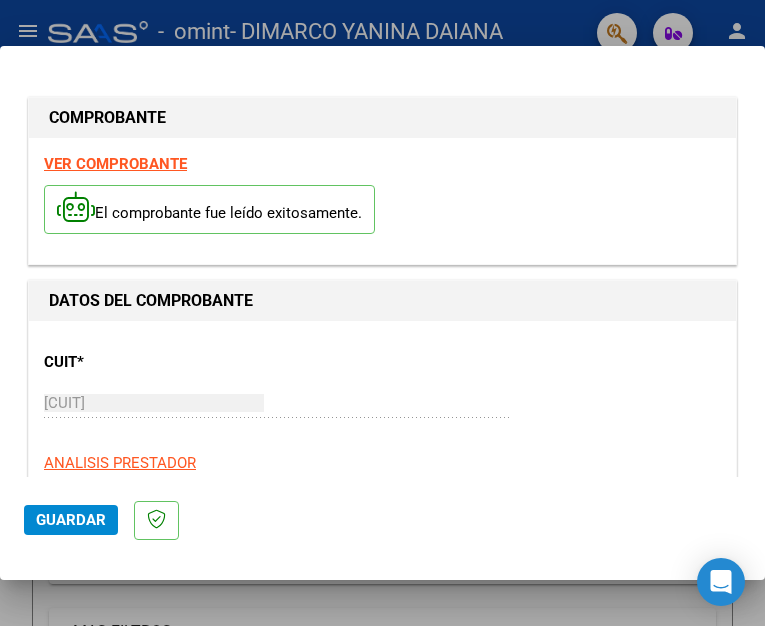 click on "CUIT  *   [CUIT] Ingresar CUIT  ANALISIS PRESTADOR" at bounding box center (382, 405) 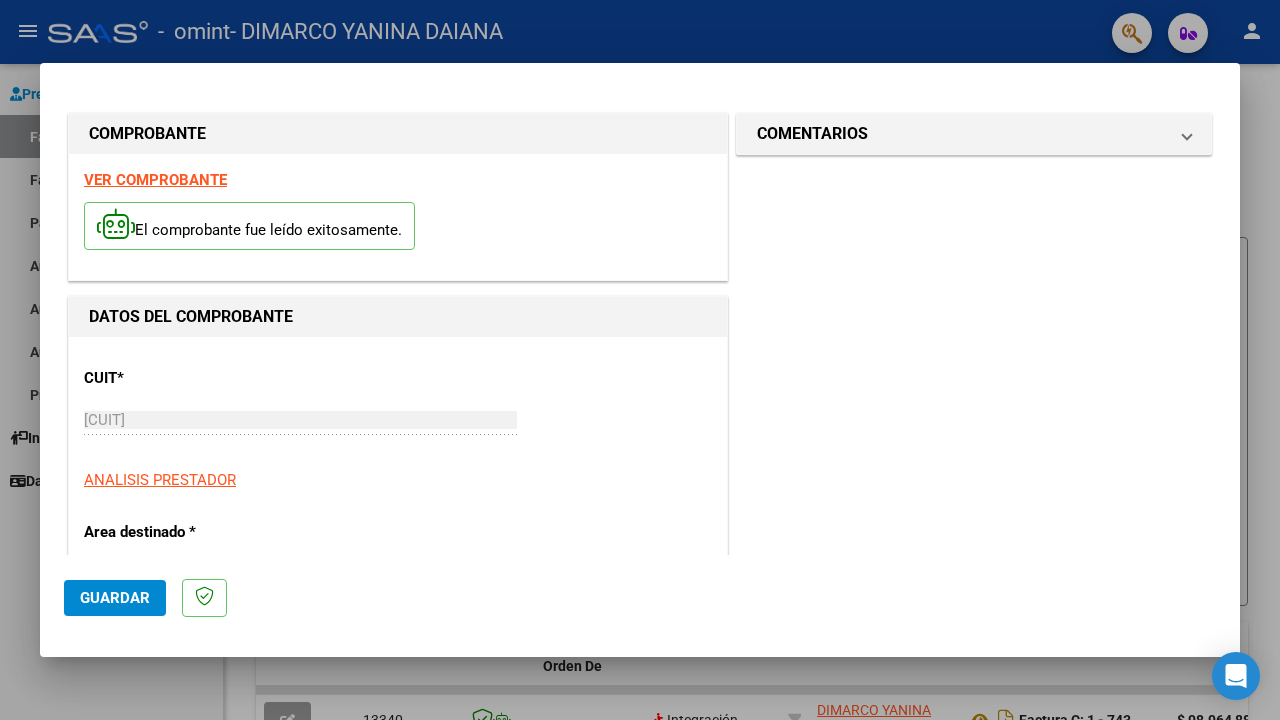 click on "ANALISIS PRESTADOR" at bounding box center [398, 480] 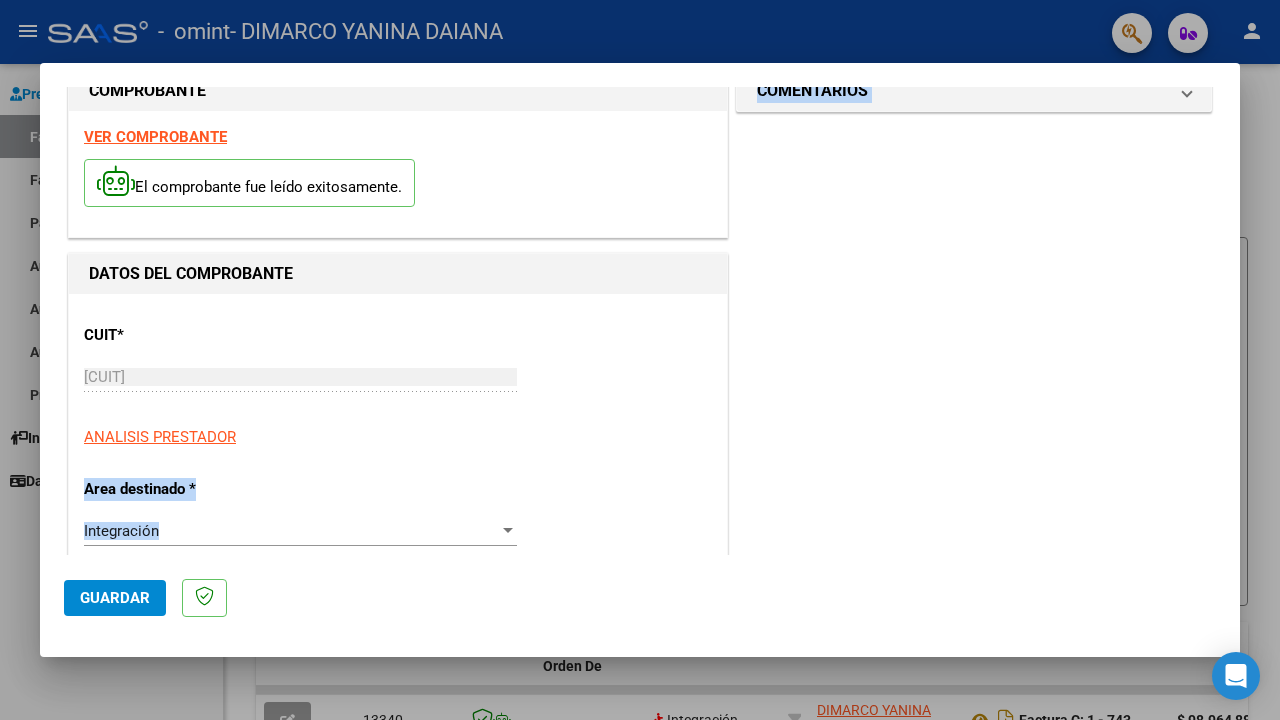 drag, startPoint x: 595, startPoint y: 474, endPoint x: 581, endPoint y: 606, distance: 132.74034 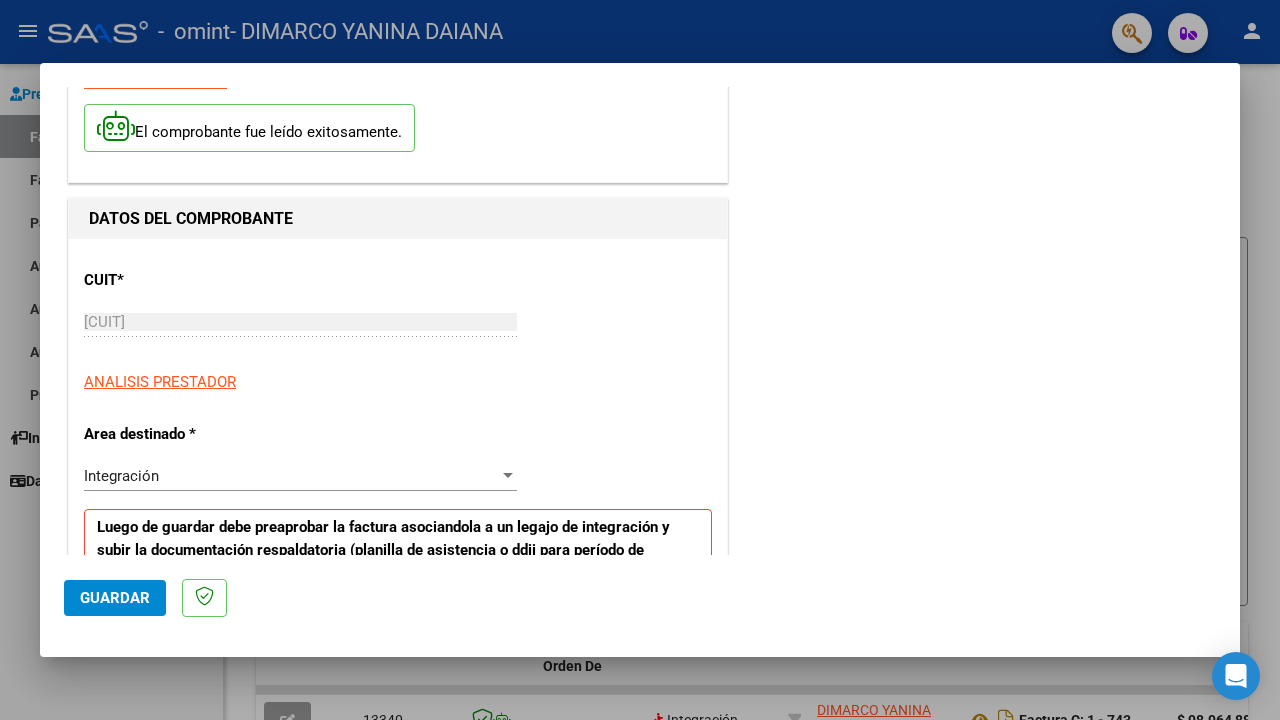 click on "CUIT  *   [CUIT] Ingresar CUIT  ANALISIS PRESTADOR  Area destinado * Integración Seleccionar Area Luego de guardar debe preaprobar la factura asociandola a un legajo de integración y subir la documentación respaldatoria (planilla de asistencia o ddjj para período de aislamiento)  Período de Prestación (Ej: 202305 para Mayo 2023    Ingrese el Período de Prestación como indica el ejemplo   Comprobante Tipo * Factura C Seleccionar Tipo Punto de Venta  *   1 Ingresar el Nro.  Número  *   751 Ingresar el Nro.  Monto  *   $ 98.964,88 Ingresar el monto  Fecha del Cpbt.  *   2025-08-01 Ingresar la fecha  CAE / CAEA (no ingrese CAI)    75314159387483 Ingresar el CAE o CAEA (no ingrese CAI)  Fecha de Vencimiento    Ingresar la fecha  Ref. Externa    Ingresar la ref.  N° Liquidación    Ingresar el N° Liquidación" at bounding box center (398, 995) 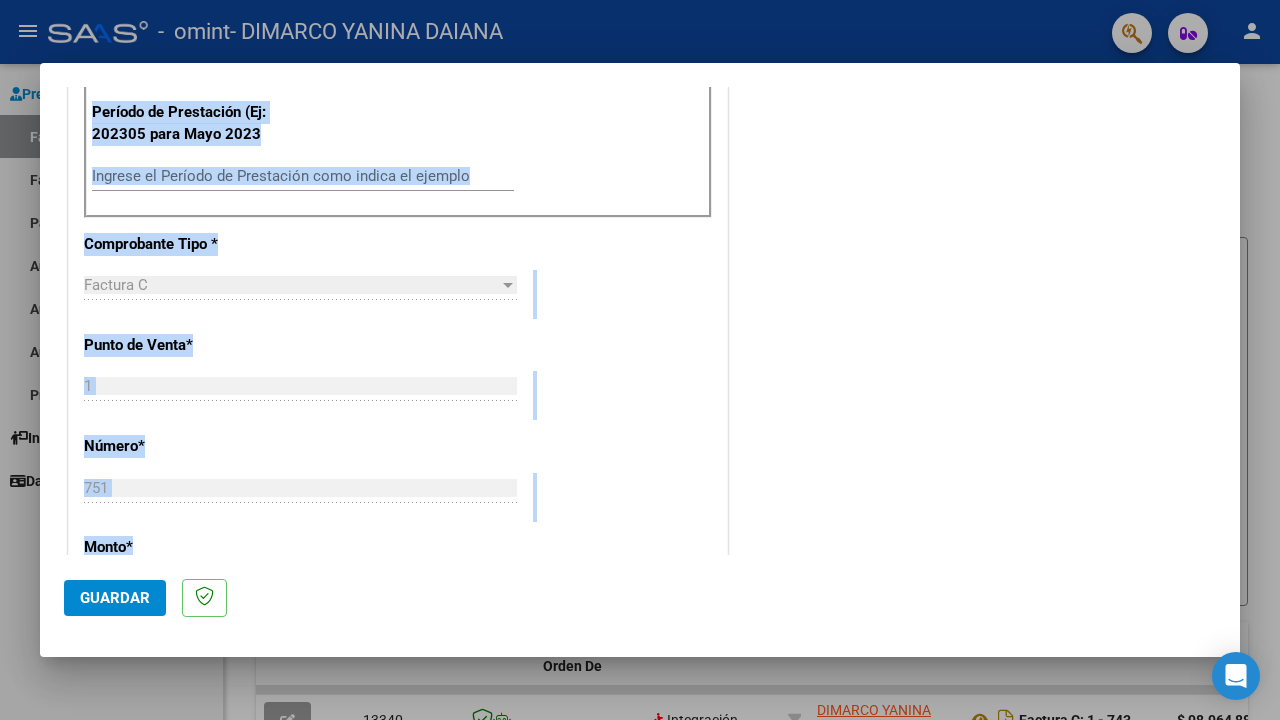 scroll, scrollTop: 574, scrollLeft: 0, axis: vertical 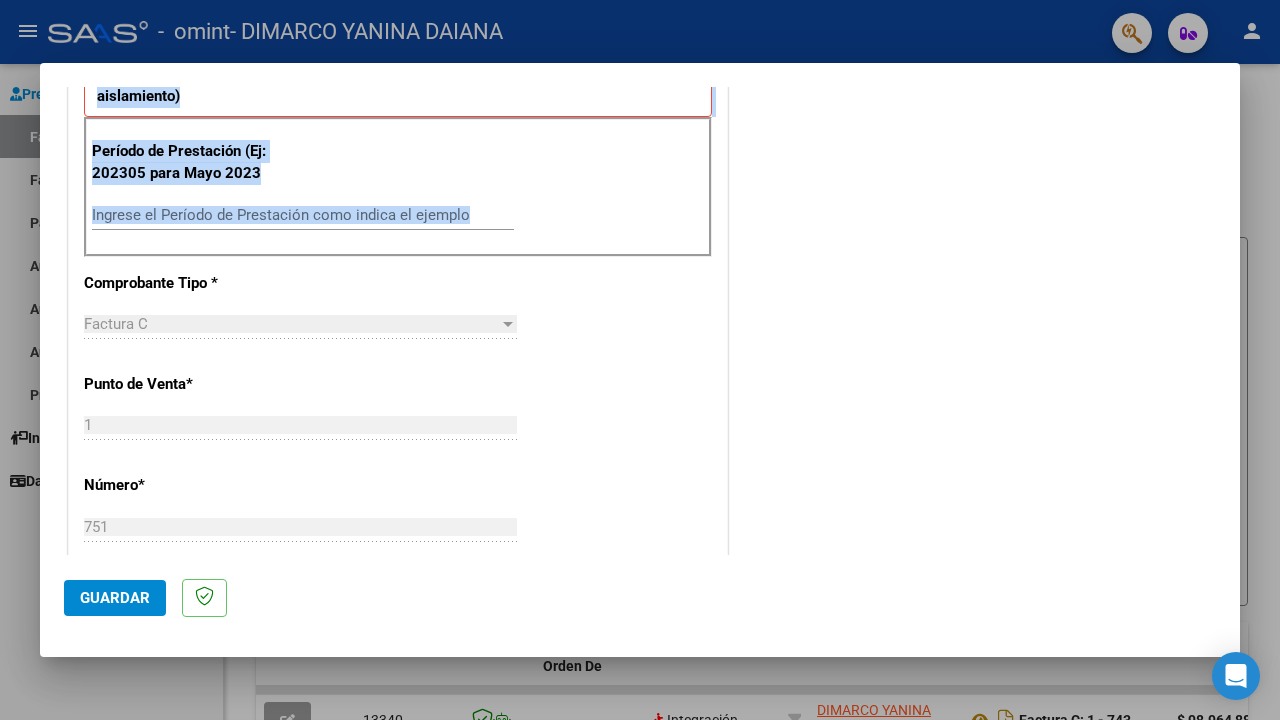 drag, startPoint x: 526, startPoint y: 356, endPoint x: 533, endPoint y: 216, distance: 140.1749 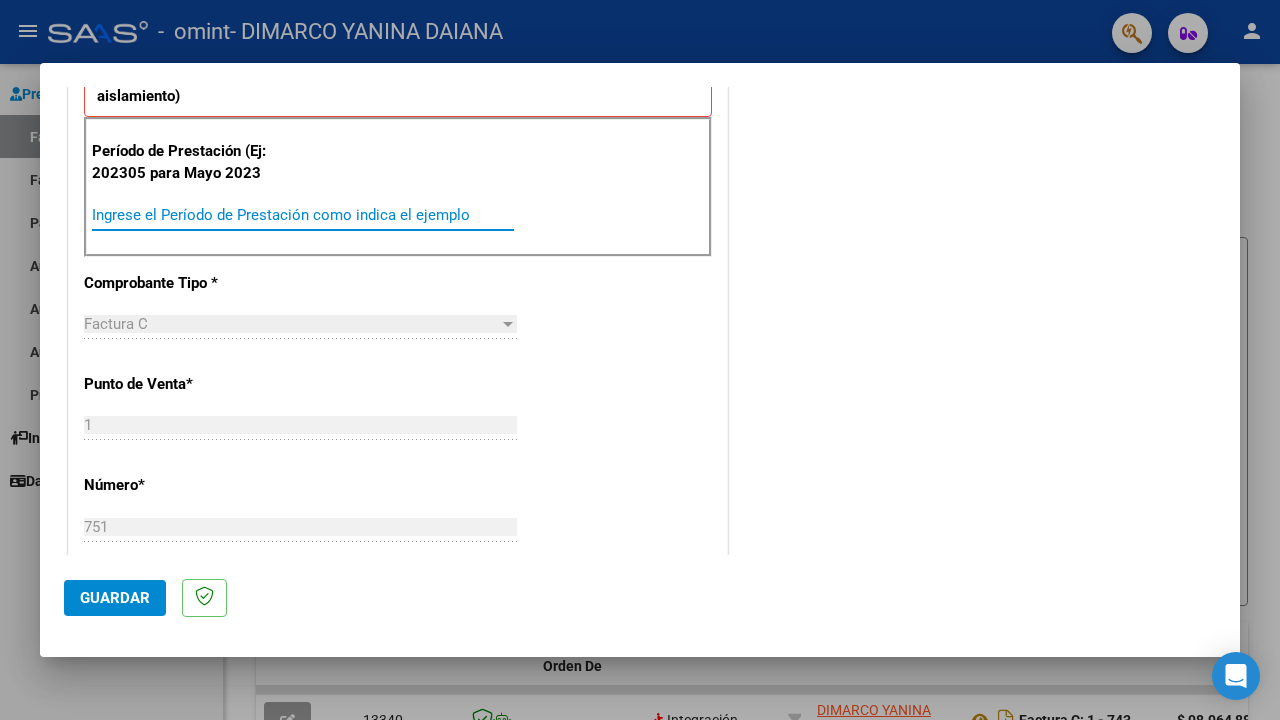 click on "Ingrese el Período de Prestación como indica el ejemplo" at bounding box center [303, 215] 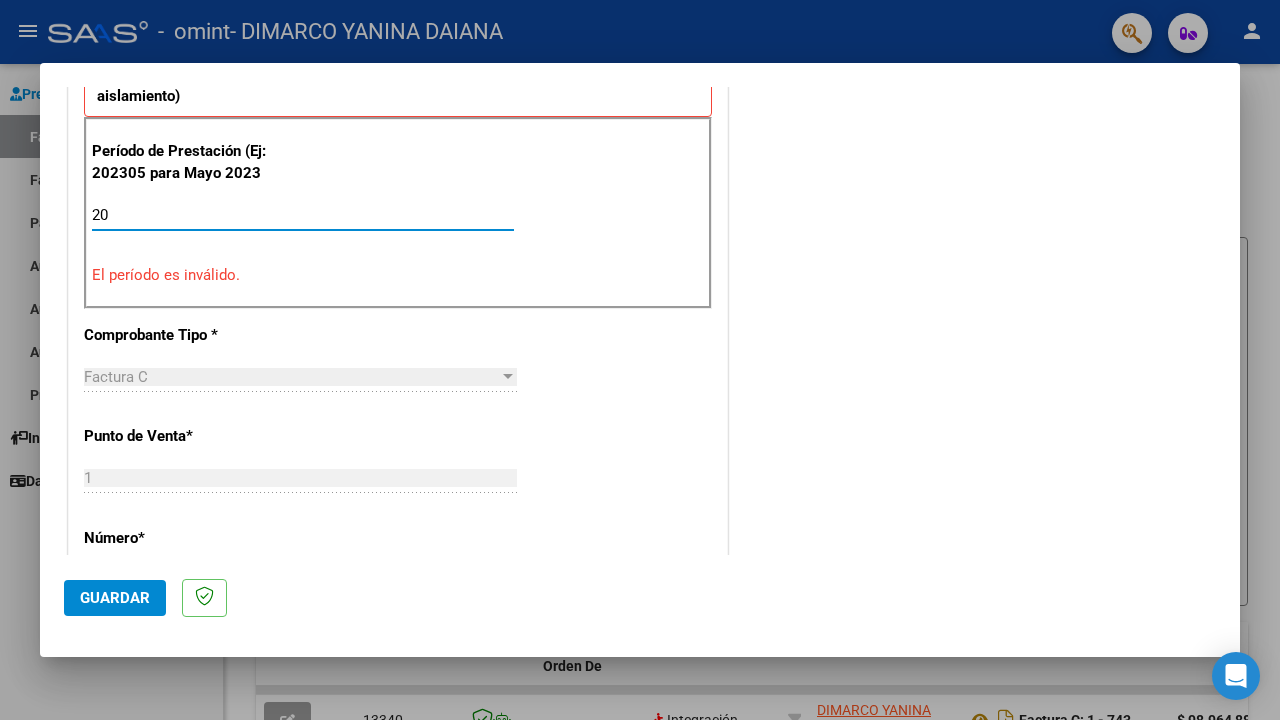 type on "20" 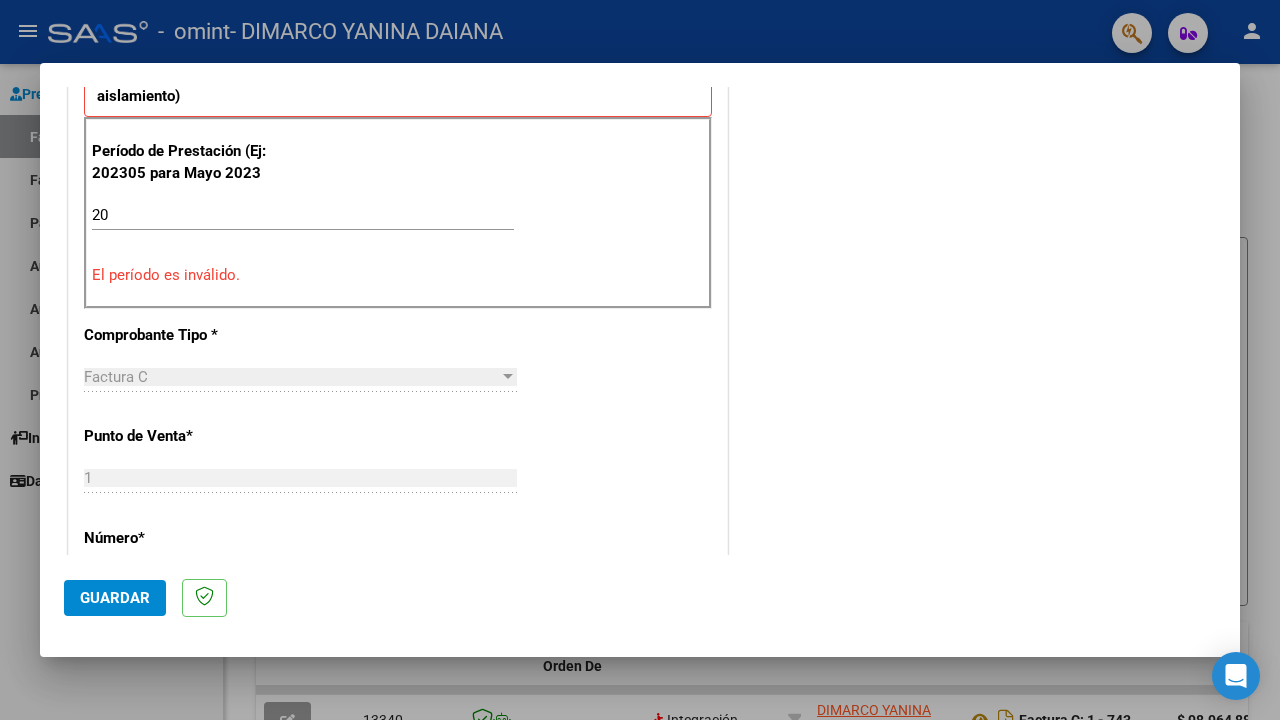 drag, startPoint x: 1235, startPoint y: 346, endPoint x: 1237, endPoint y: 234, distance: 112.01785 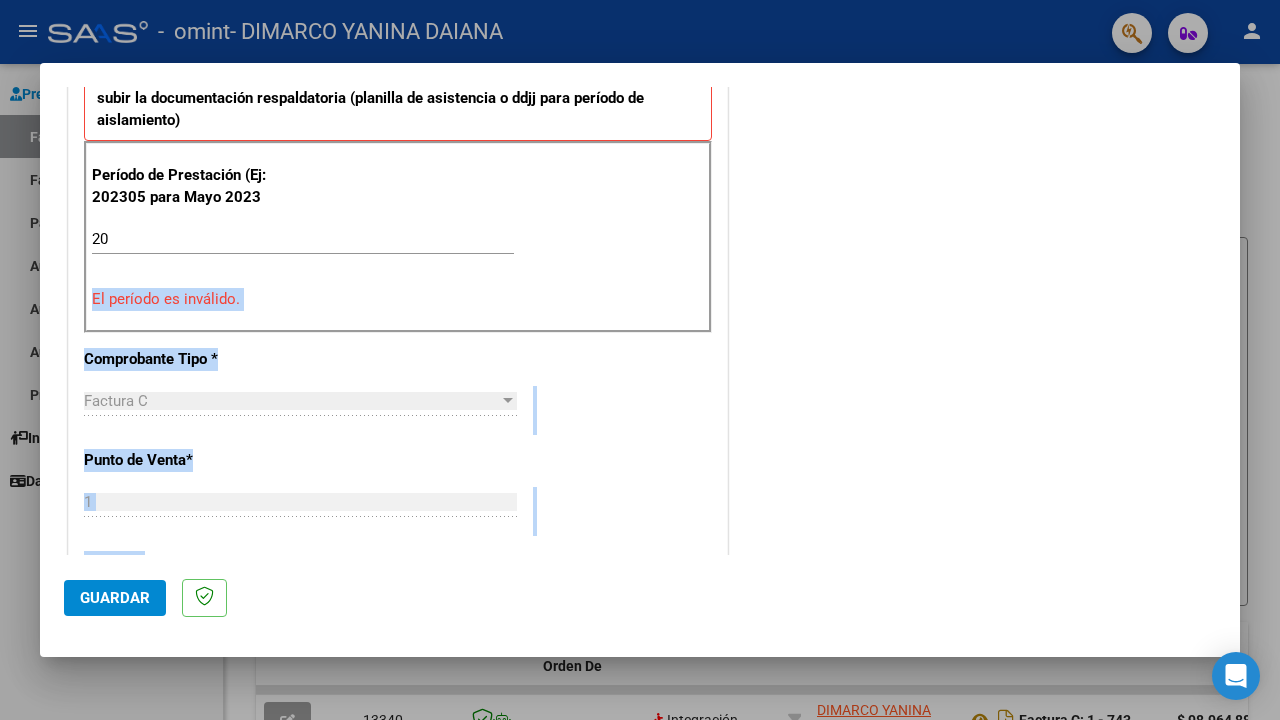 drag, startPoint x: 637, startPoint y: 239, endPoint x: 593, endPoint y: 73, distance: 171.73235 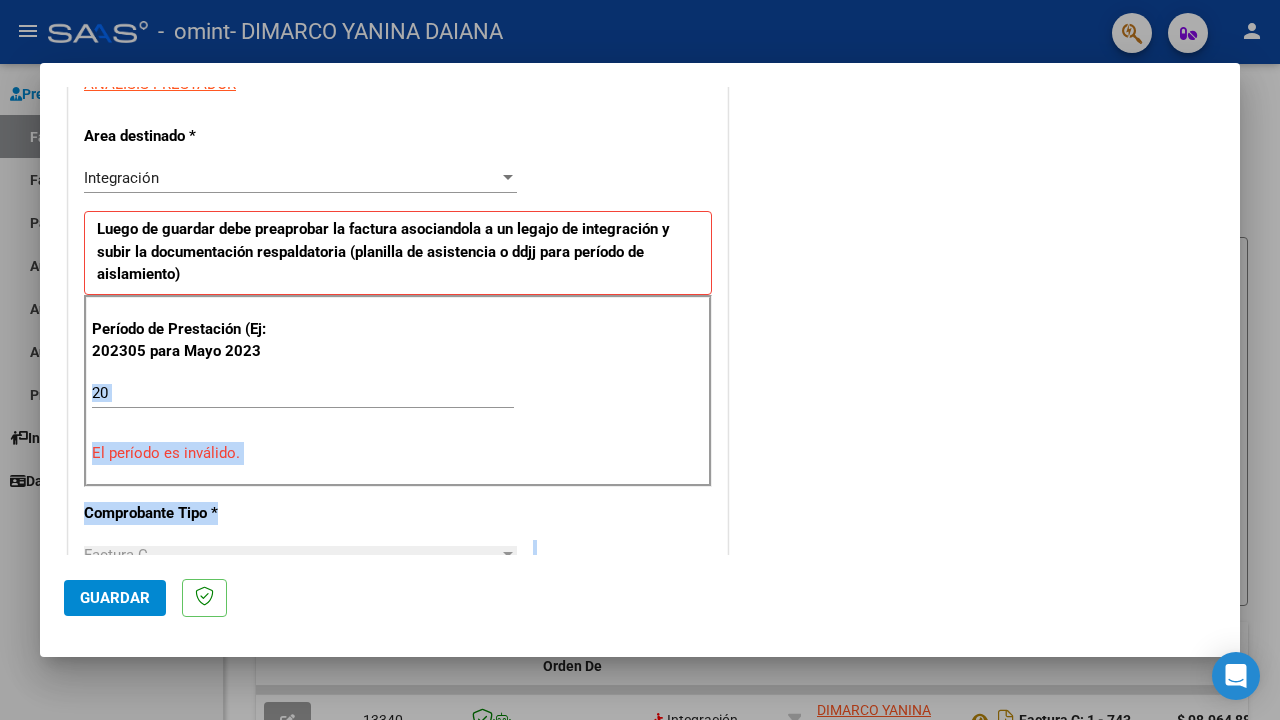drag, startPoint x: 655, startPoint y: 207, endPoint x: 625, endPoint y: 79, distance: 131.46863 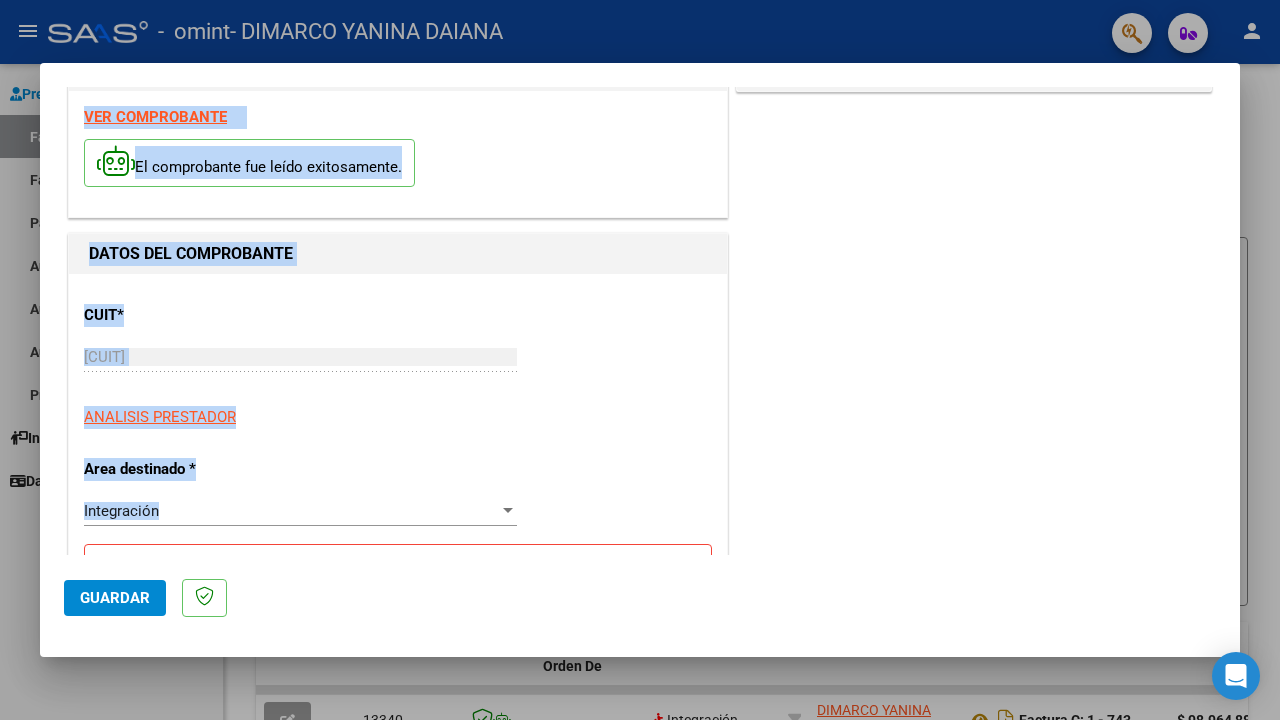 scroll, scrollTop: 0, scrollLeft: 0, axis: both 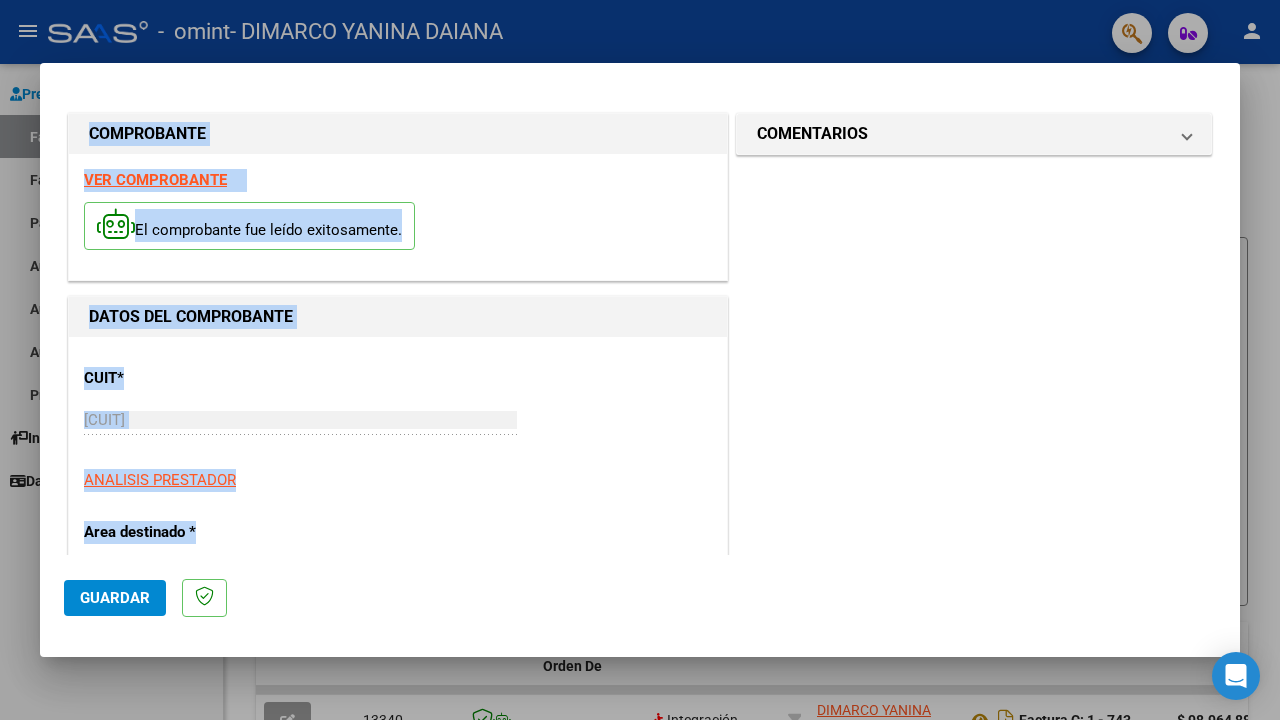 drag, startPoint x: 564, startPoint y: 184, endPoint x: 538, endPoint y: 42, distance: 144.36066 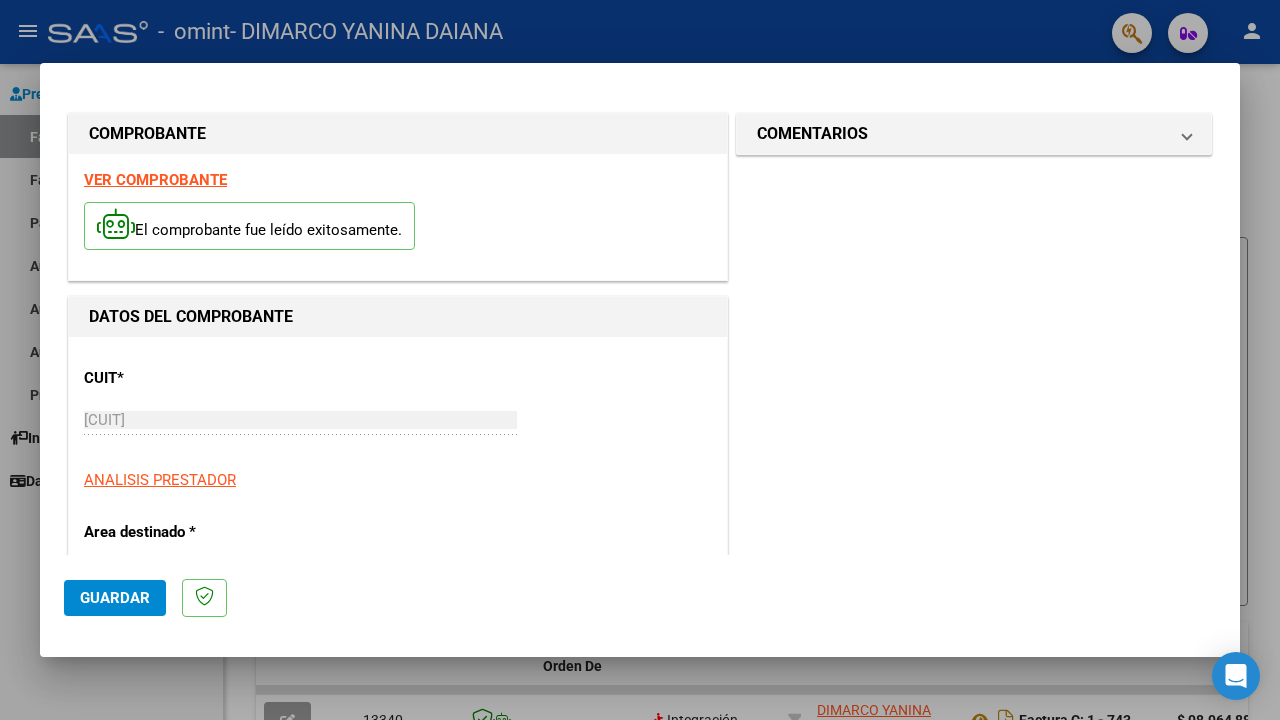 click on "COMENTARIOS Comentarios del Prestador / Gerenciador:" at bounding box center [974, 1008] 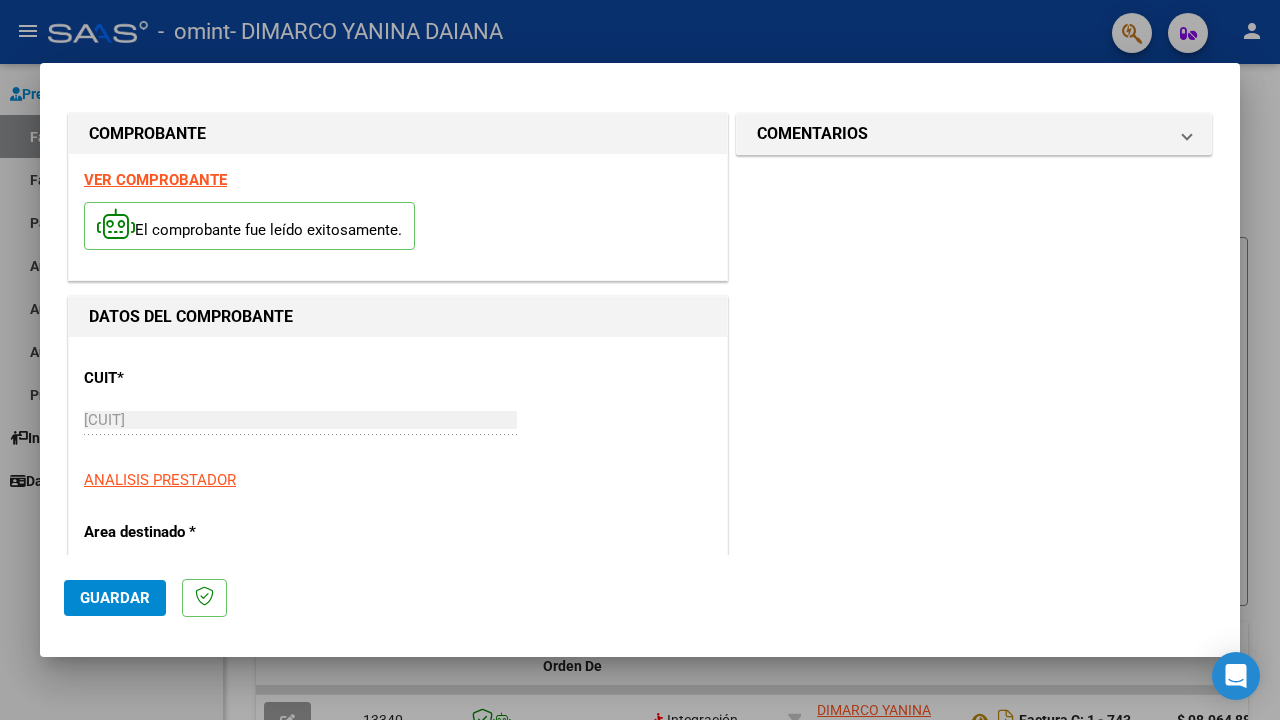 click on "CUIT  *   [CUIT] Ingresar CUIT  ANALISIS PRESTADOR" at bounding box center (398, 421) 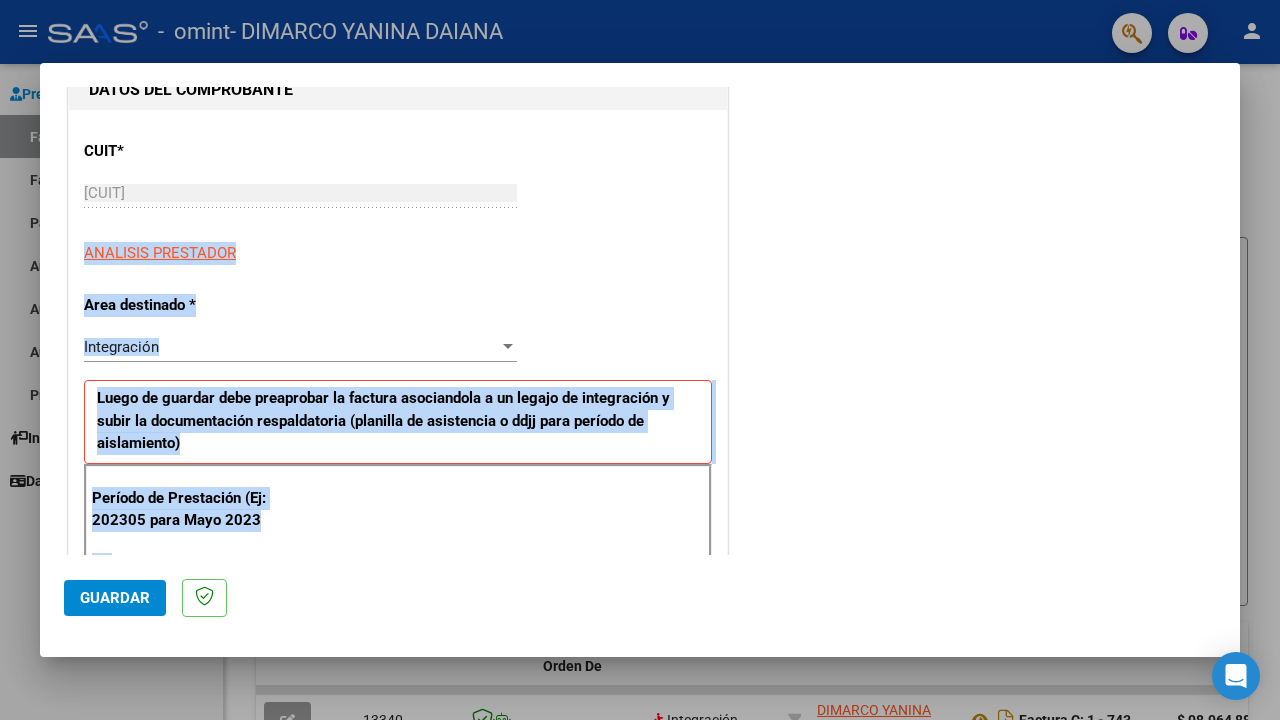 scroll, scrollTop: 245, scrollLeft: 0, axis: vertical 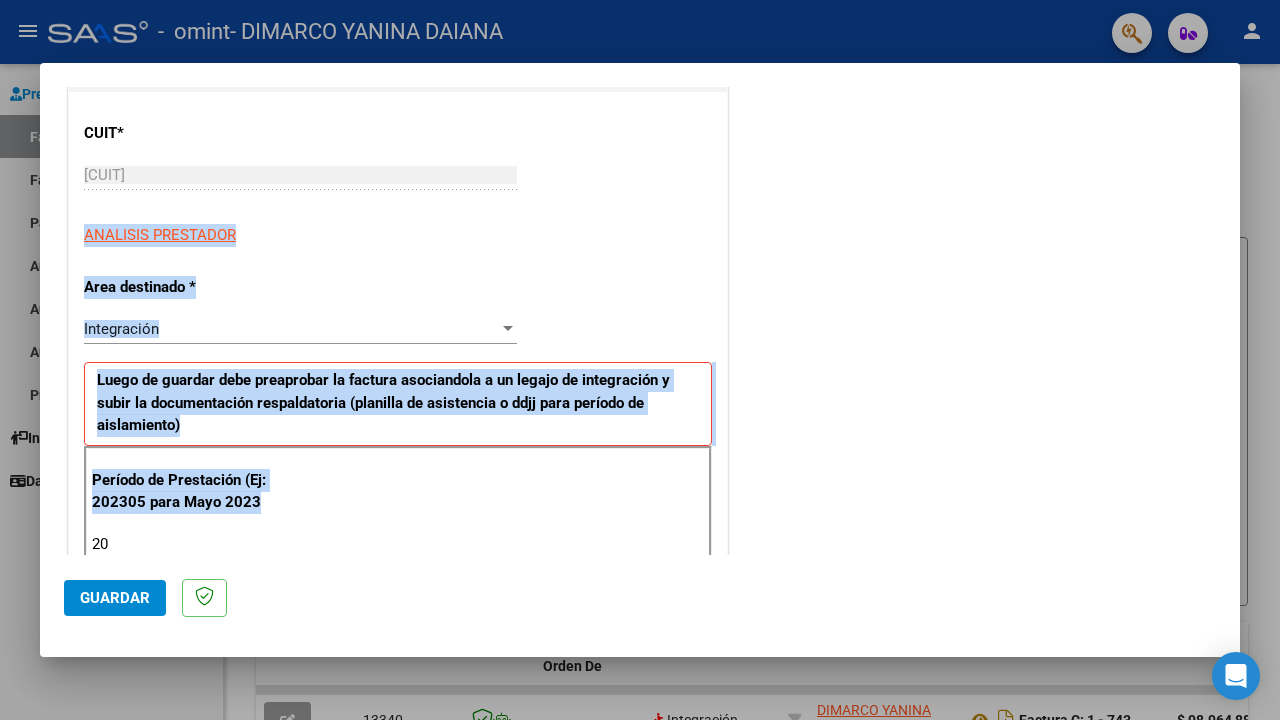 drag, startPoint x: 661, startPoint y: 442, endPoint x: 646, endPoint y: 494, distance: 54.120235 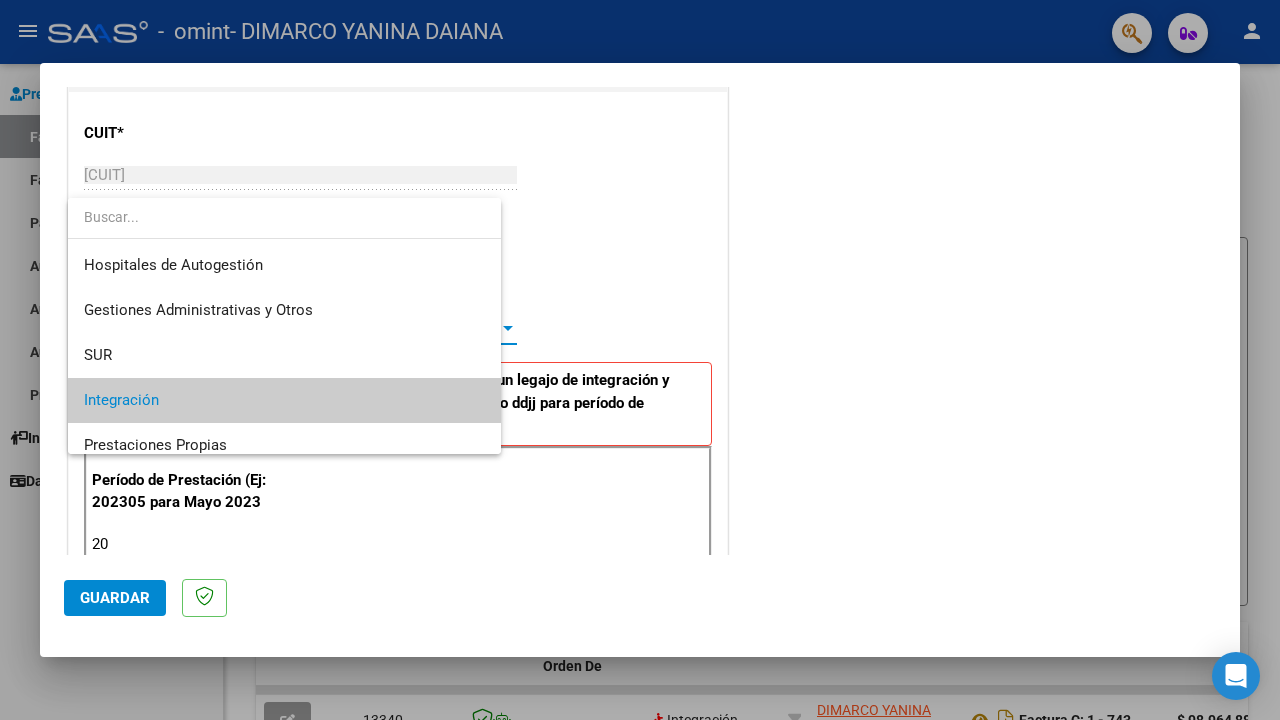 scroll, scrollTop: 74, scrollLeft: 0, axis: vertical 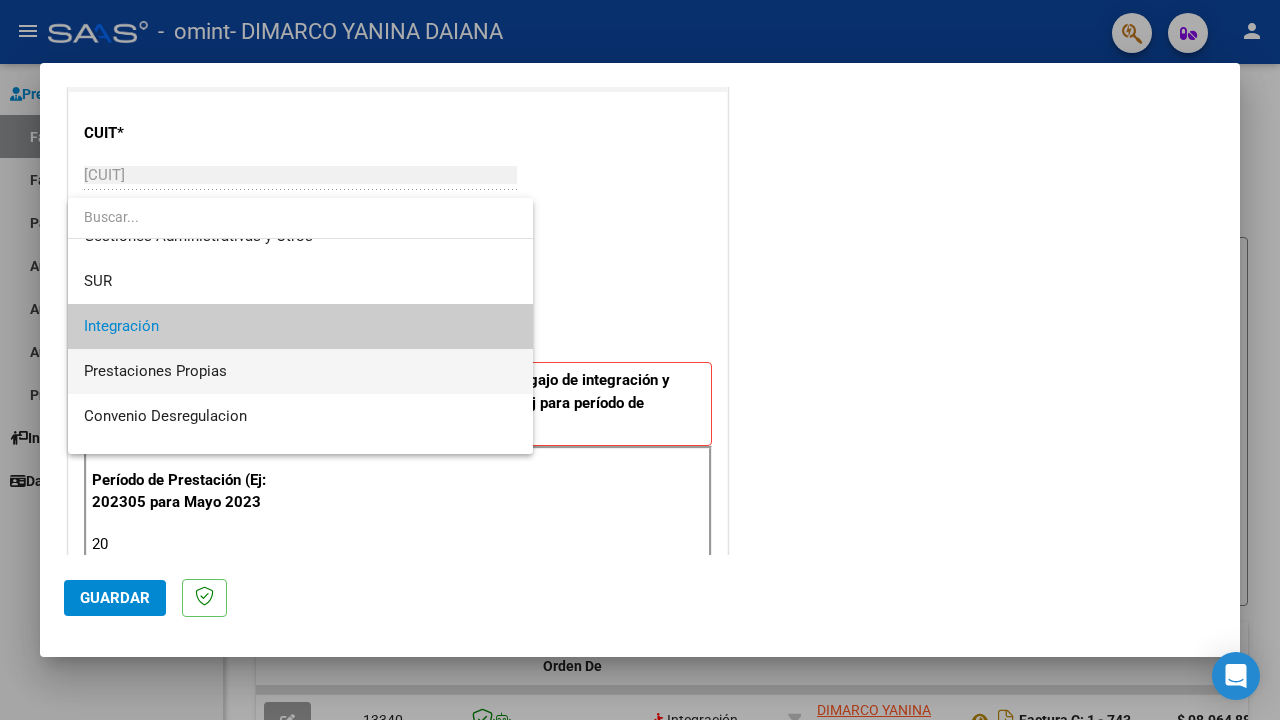 click on "Prestaciones Propias" at bounding box center [300, 371] 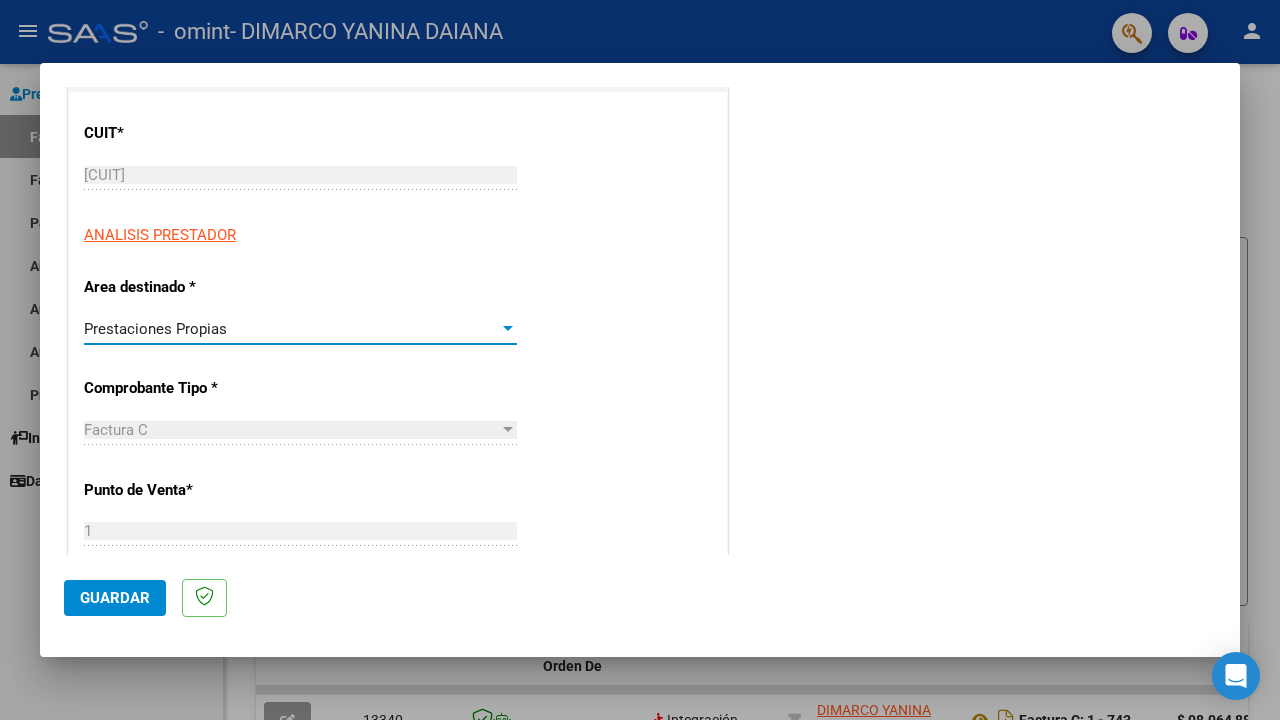 click on "CUIT  *   [CUIT] Ingresar CUIT  ANALISIS PRESTADOR  Area destinado * Prestaciones Propias Seleccionar Area  Comprobante Tipo * Factura C Seleccionar Tipo Punto de Venta  *   1 Ingresar el Nro.  Número  *   751 Ingresar el Nro.  Monto  *   $ 98.964,88 Ingresar el monto  Fecha del Cpbt.  *   2025-08-01 Ingresar la fecha  CAE / CAEA (no ingrese CAI)    75314159387483 Ingresar el CAE o CAEA (no ingrese CAI)  Fecha de Vencimiento    Ingresar la fecha  Ref. Externa    Ingresar la ref.  N° Liquidación    Ingresar el N° Liquidación" at bounding box center [398, 736] 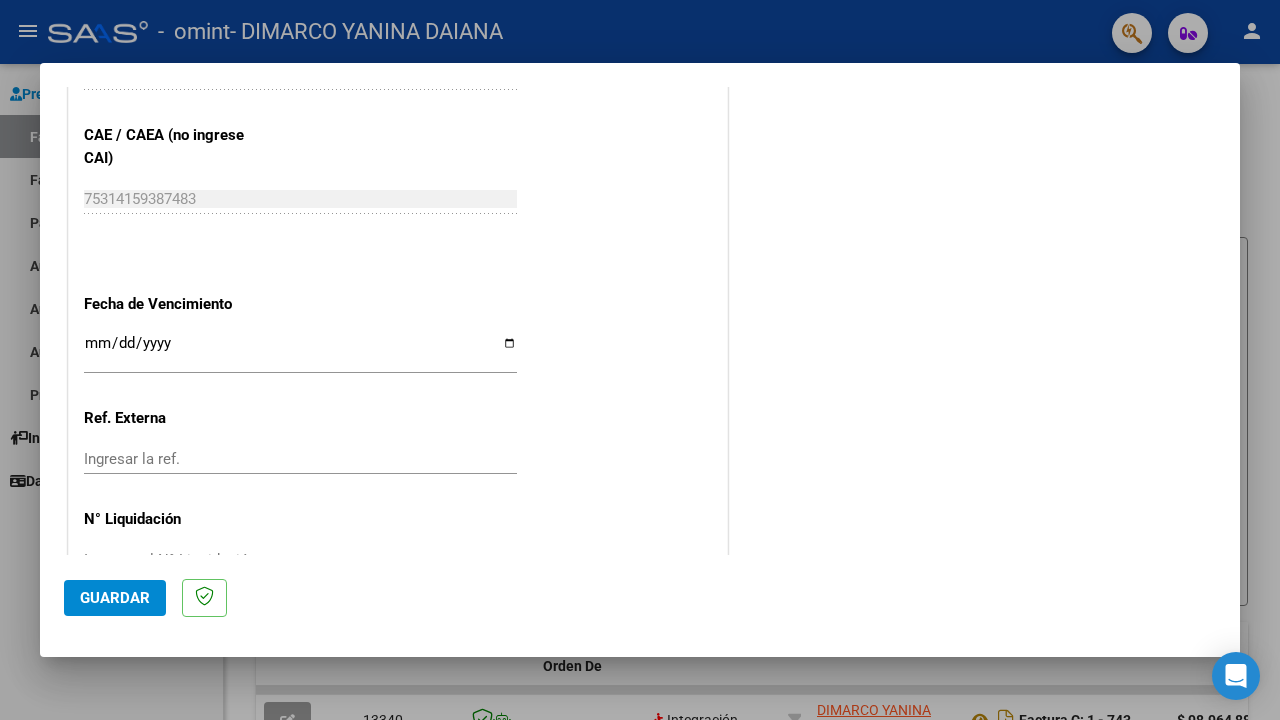 scroll, scrollTop: 1042, scrollLeft: 0, axis: vertical 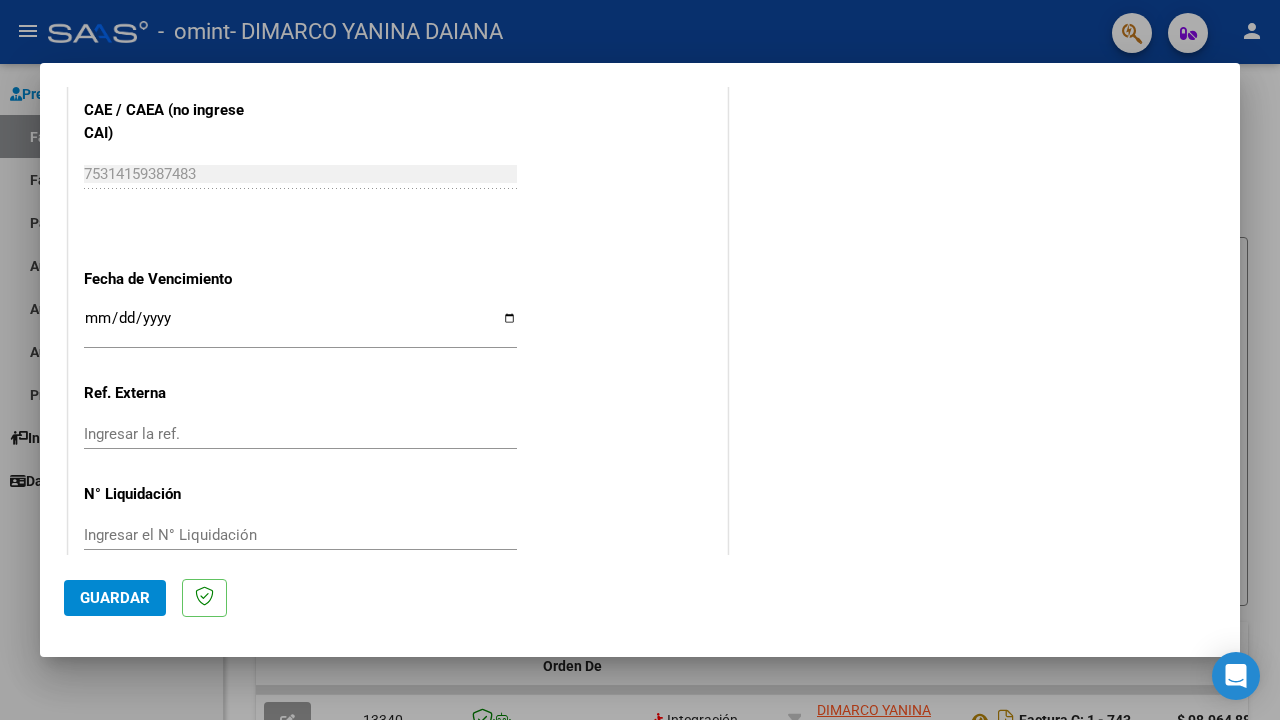 drag, startPoint x: 629, startPoint y: 375, endPoint x: 586, endPoint y: 470, distance: 104.27847 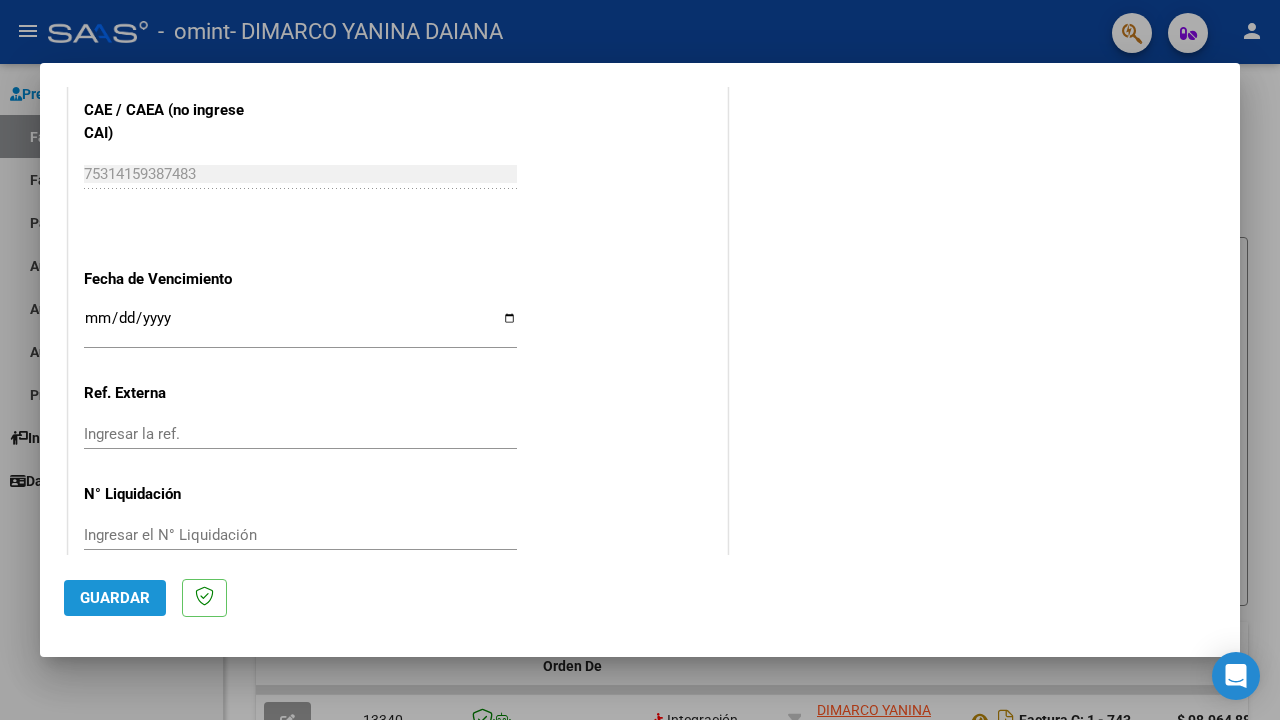 click on "Guardar" 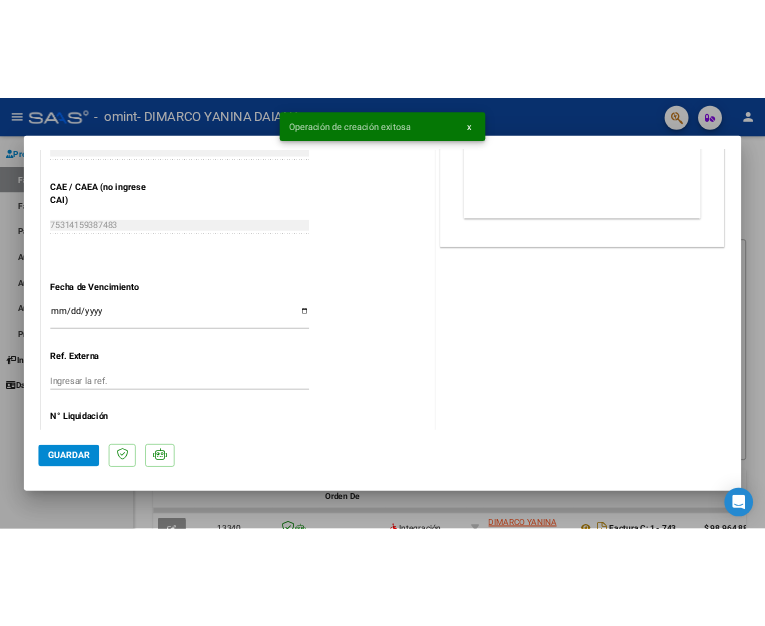 scroll, scrollTop: 0, scrollLeft: 0, axis: both 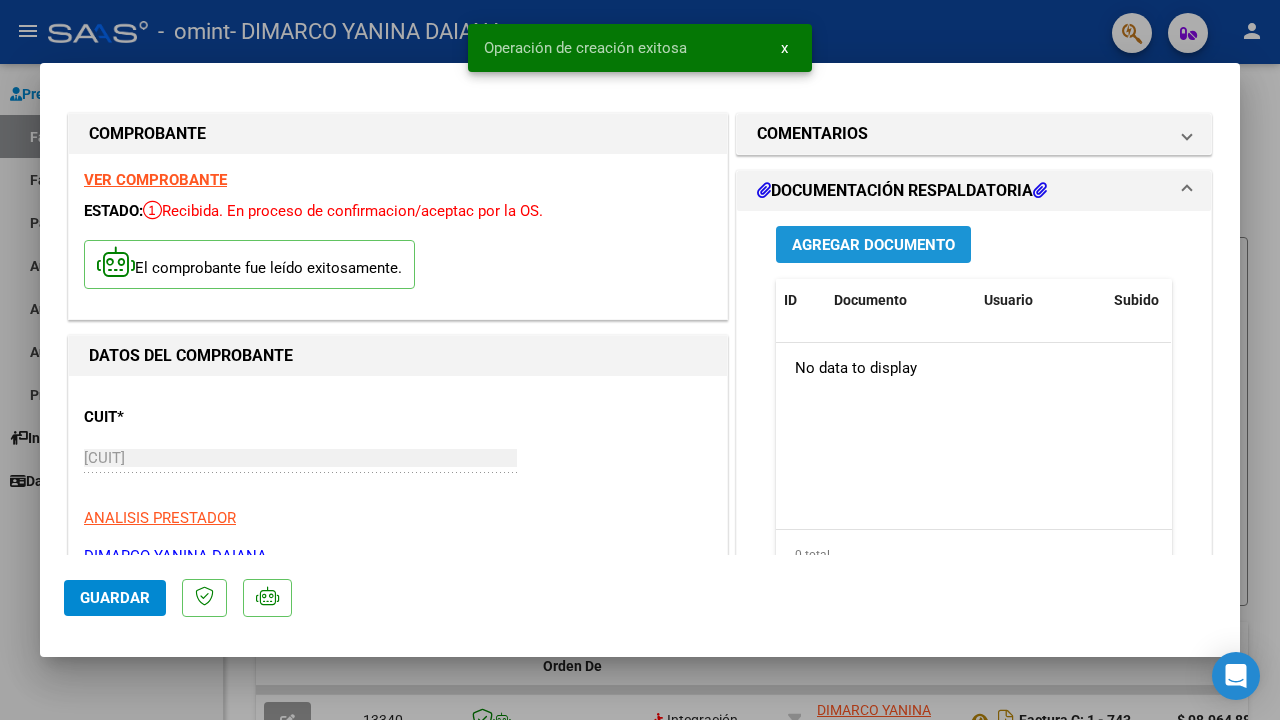 click on "Agregar Documento" at bounding box center [873, 245] 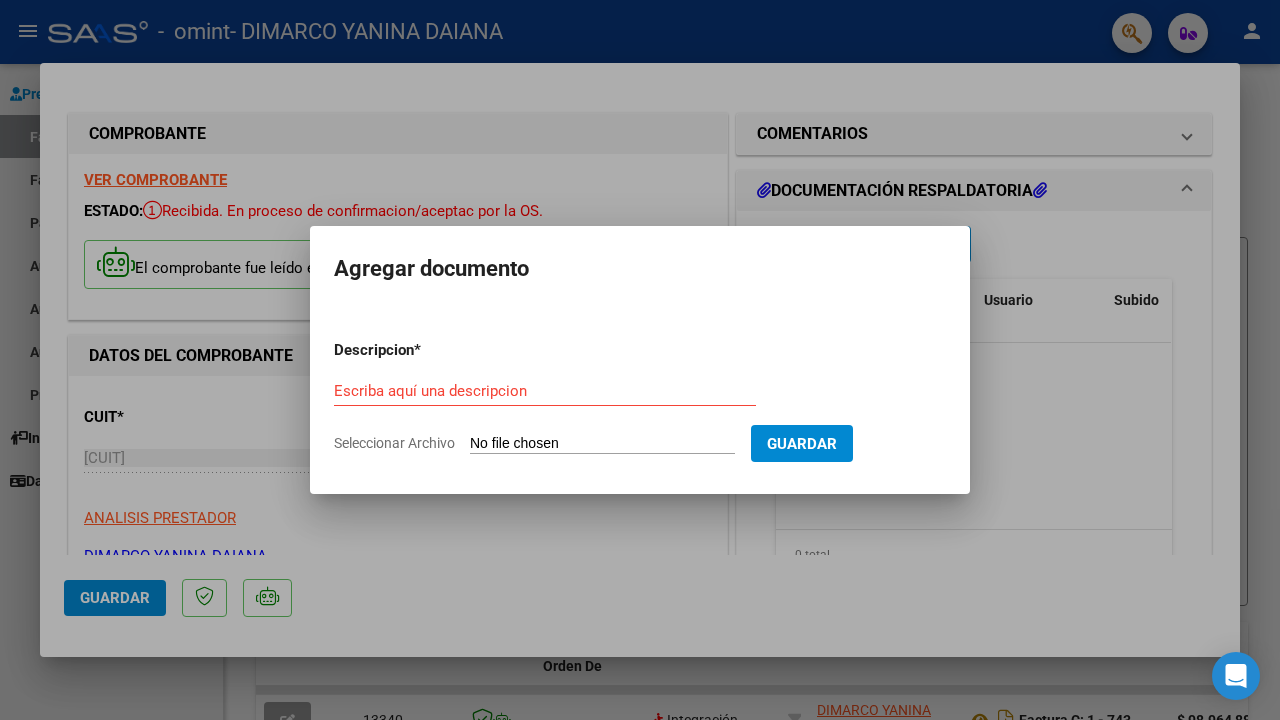 click at bounding box center (640, 360) 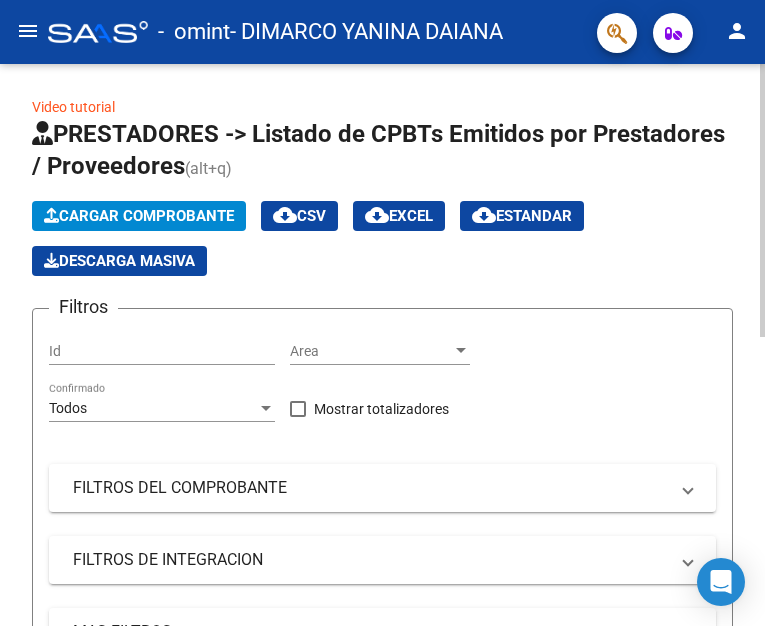 click on "Cargar Comprobante" 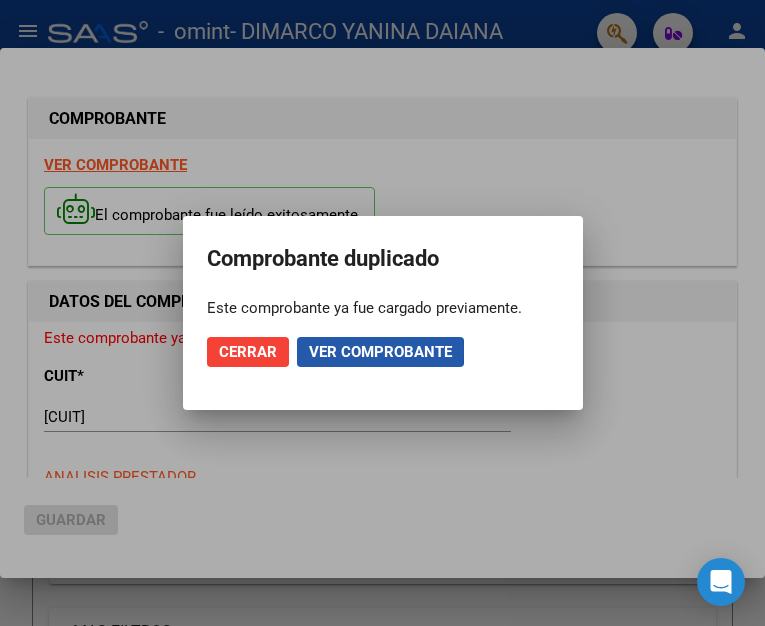 click on "Ver comprobante" 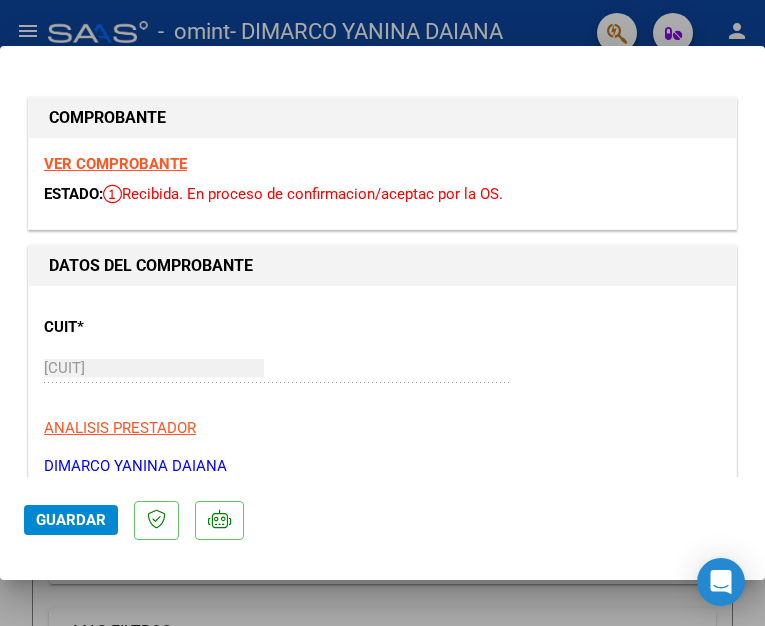 click on "Guardar" 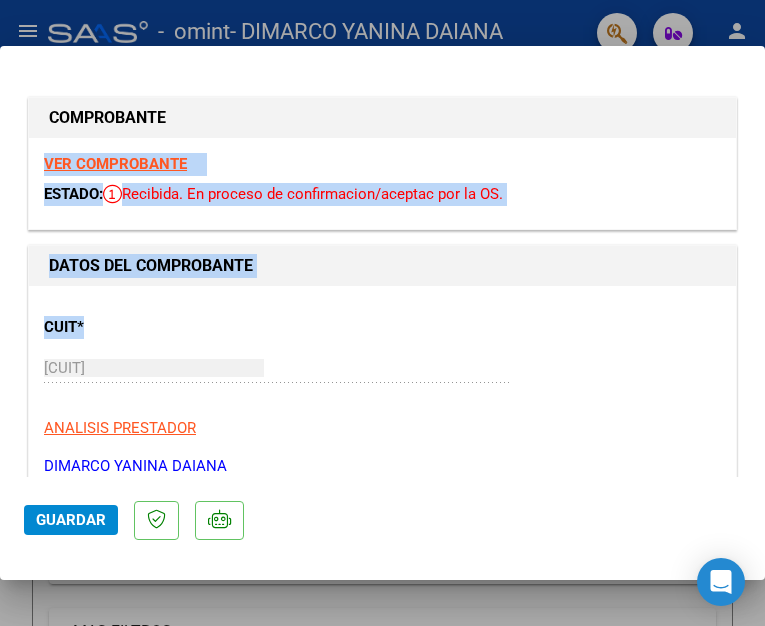 drag, startPoint x: 759, startPoint y: 124, endPoint x: 755, endPoint y: 328, distance: 204.03922 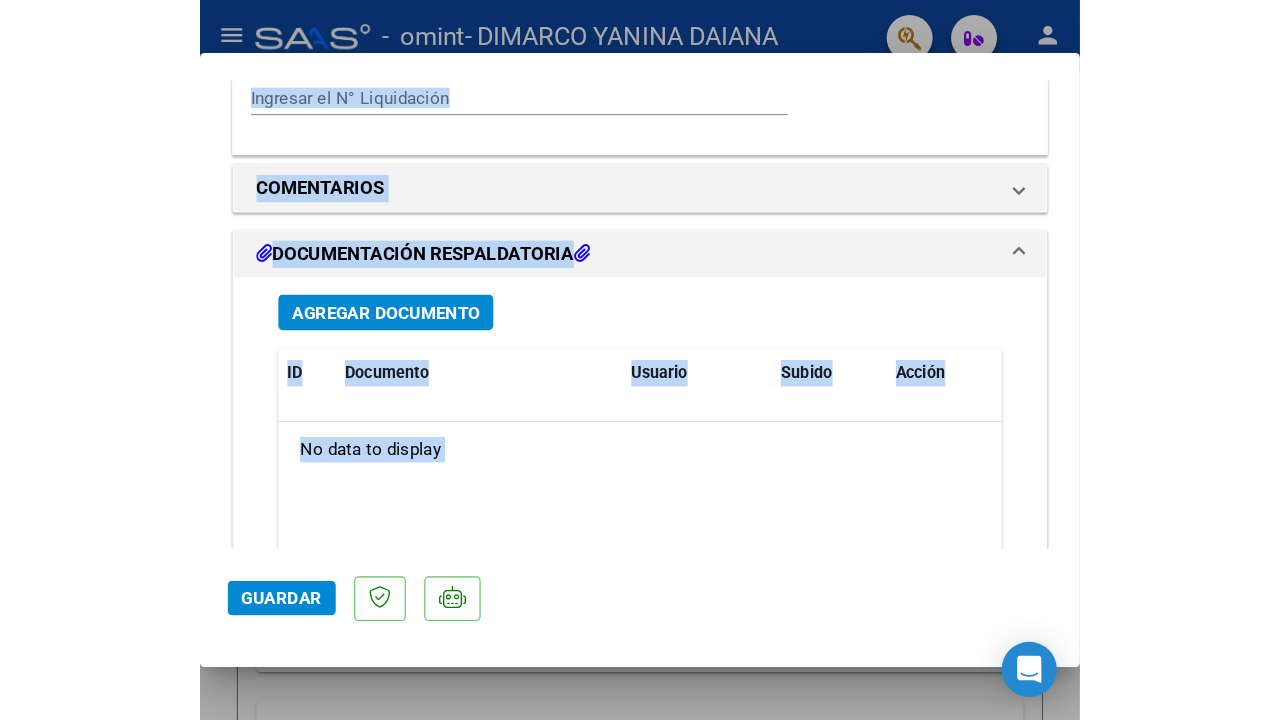 scroll, scrollTop: 1471, scrollLeft: 0, axis: vertical 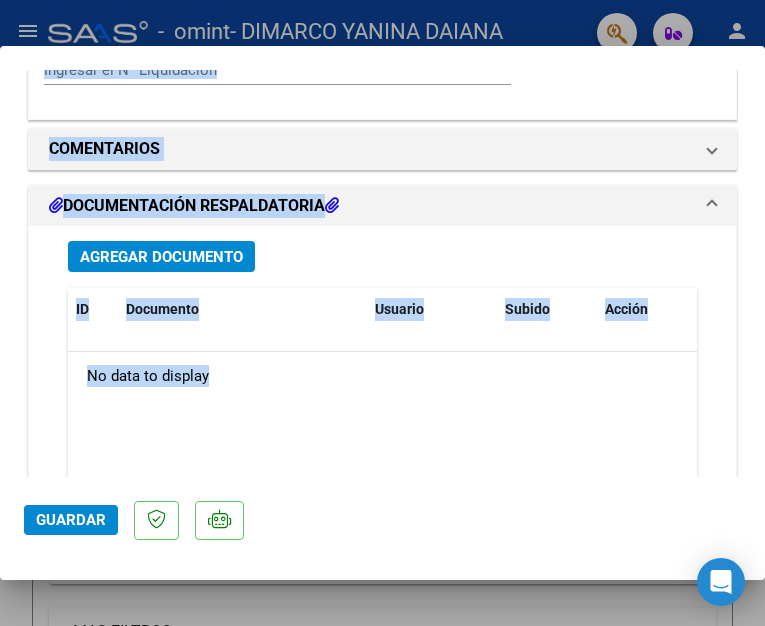 drag, startPoint x: 576, startPoint y: 291, endPoint x: 531, endPoint y: 408, distance: 125.35549 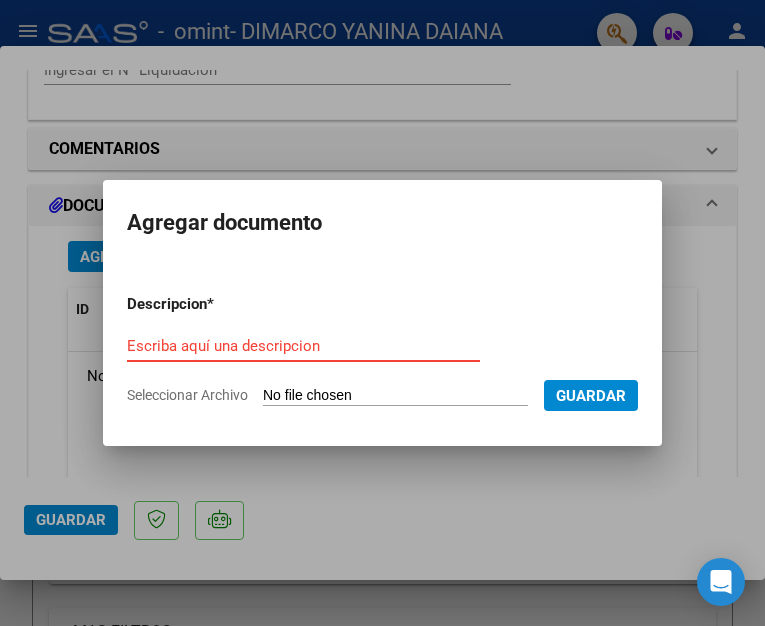 click on "Seleccionar Archivo" at bounding box center [395, 396] 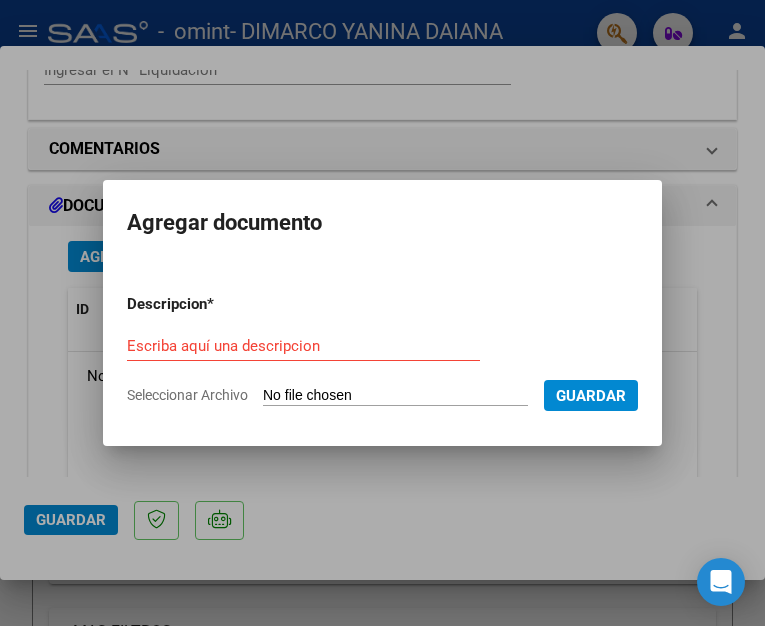 type on "C:\fakepath\planilla [DATE].pdf" 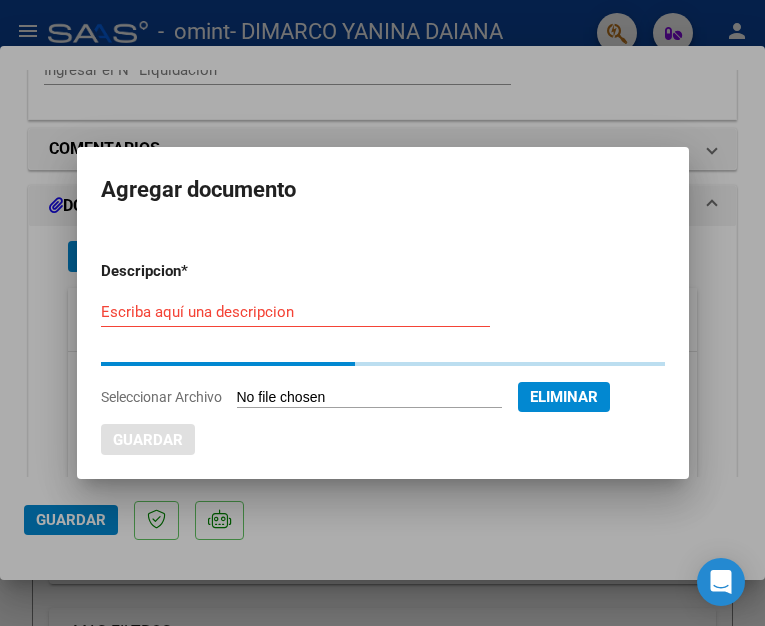click on "Escriba aquí una descripcion" at bounding box center (295, 312) 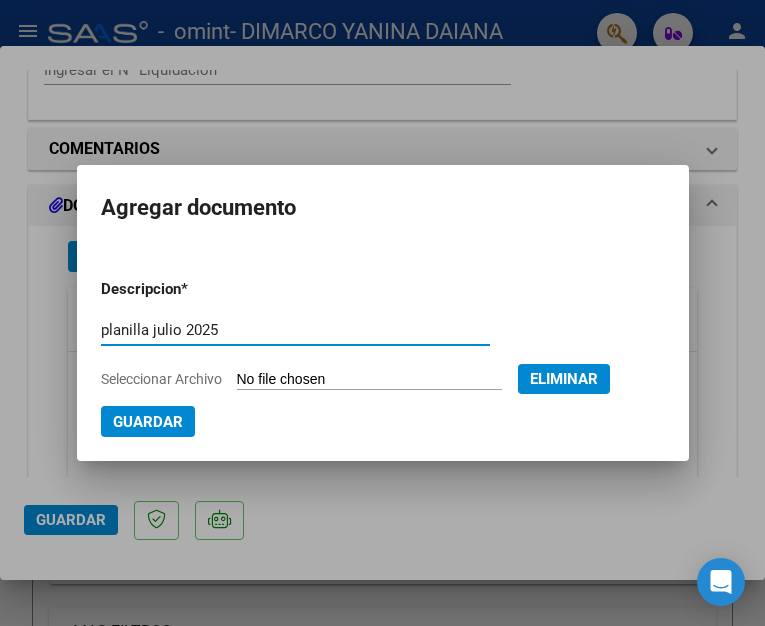 type on "planilla julio 2025" 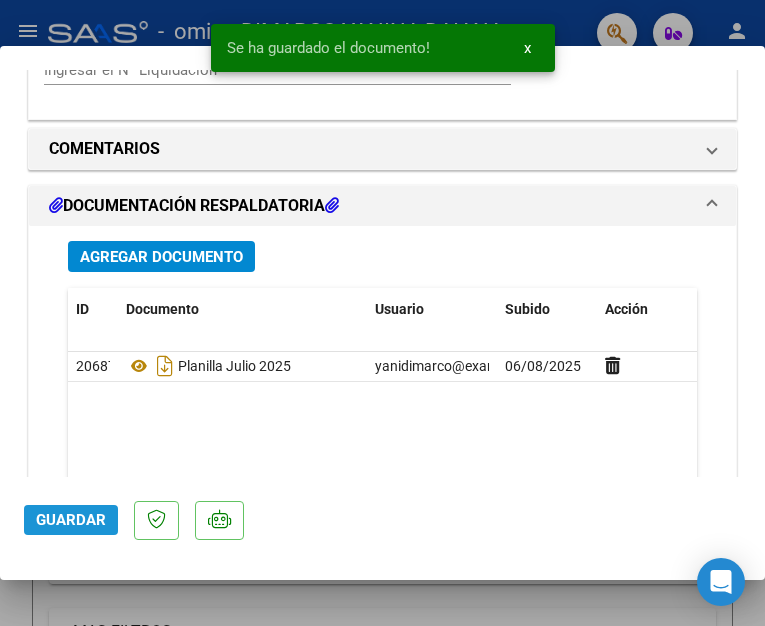 click on "Guardar" 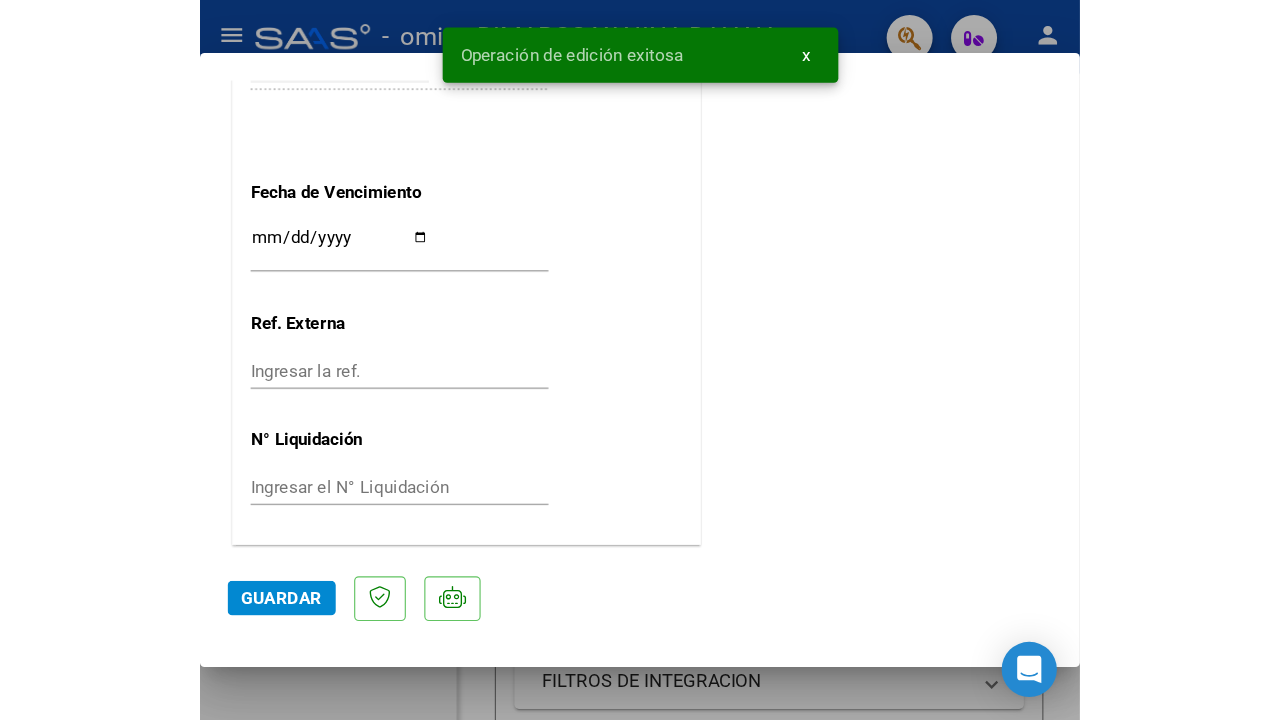 scroll, scrollTop: 1044, scrollLeft: 0, axis: vertical 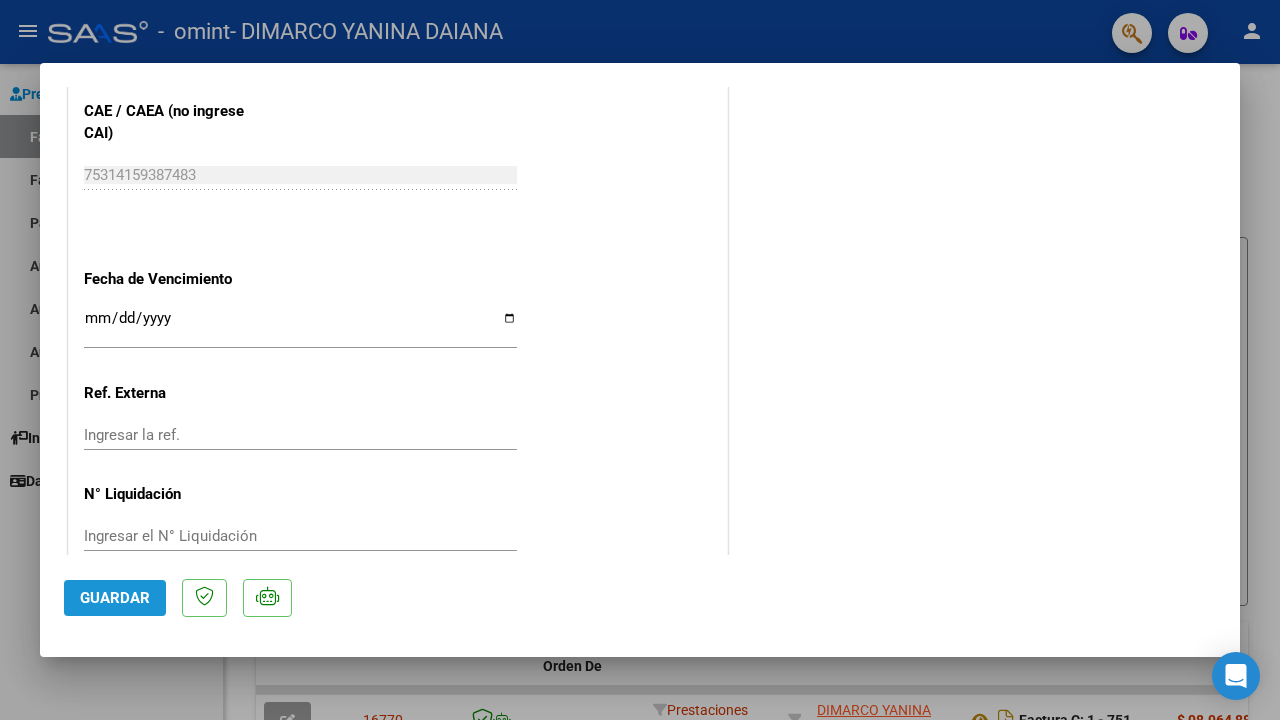 click on "Guardar" 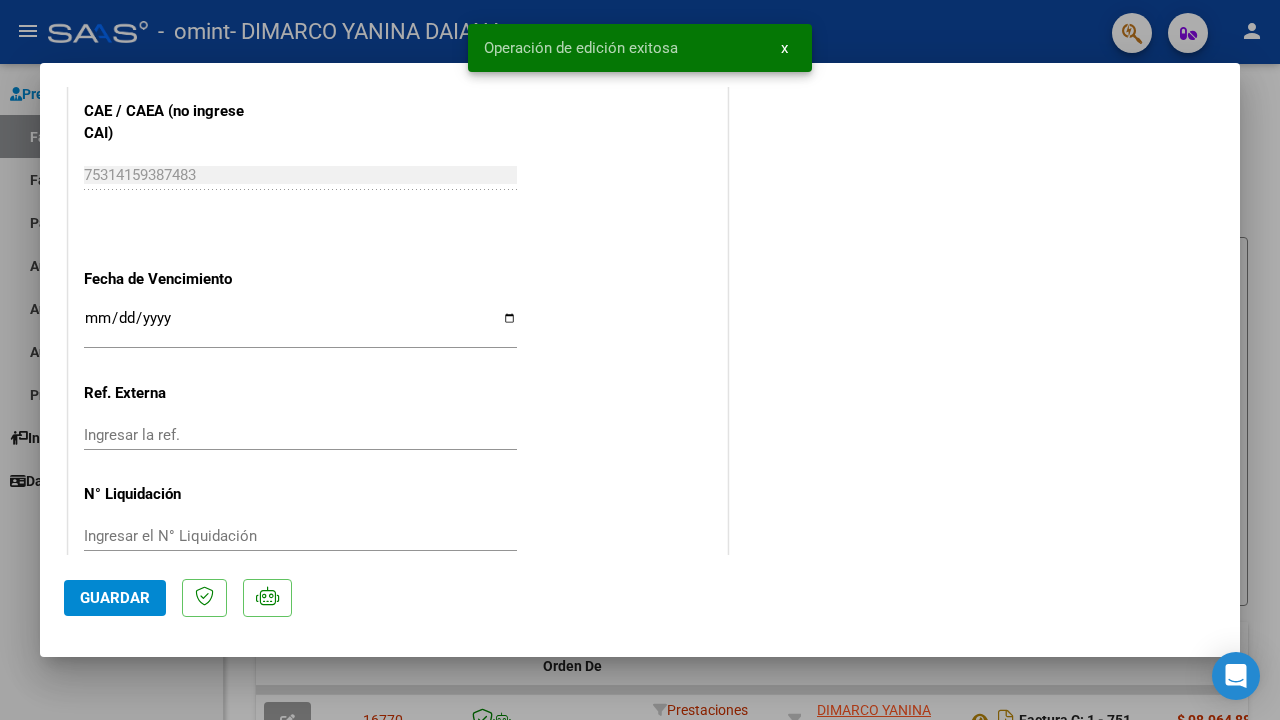 click at bounding box center (640, 360) 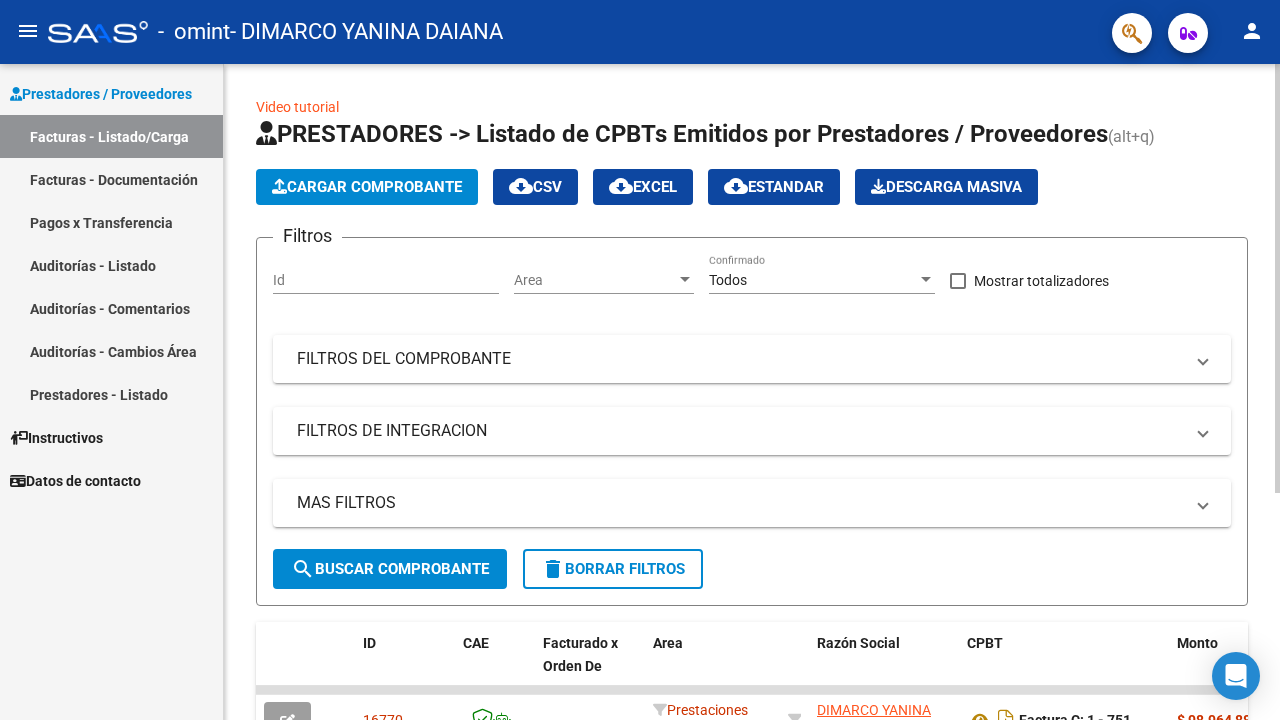 click on "Cargar Comprobante
cloud_download  CSV  cloud_download  EXCEL  cloud_download  Estandar   Descarga Masiva" 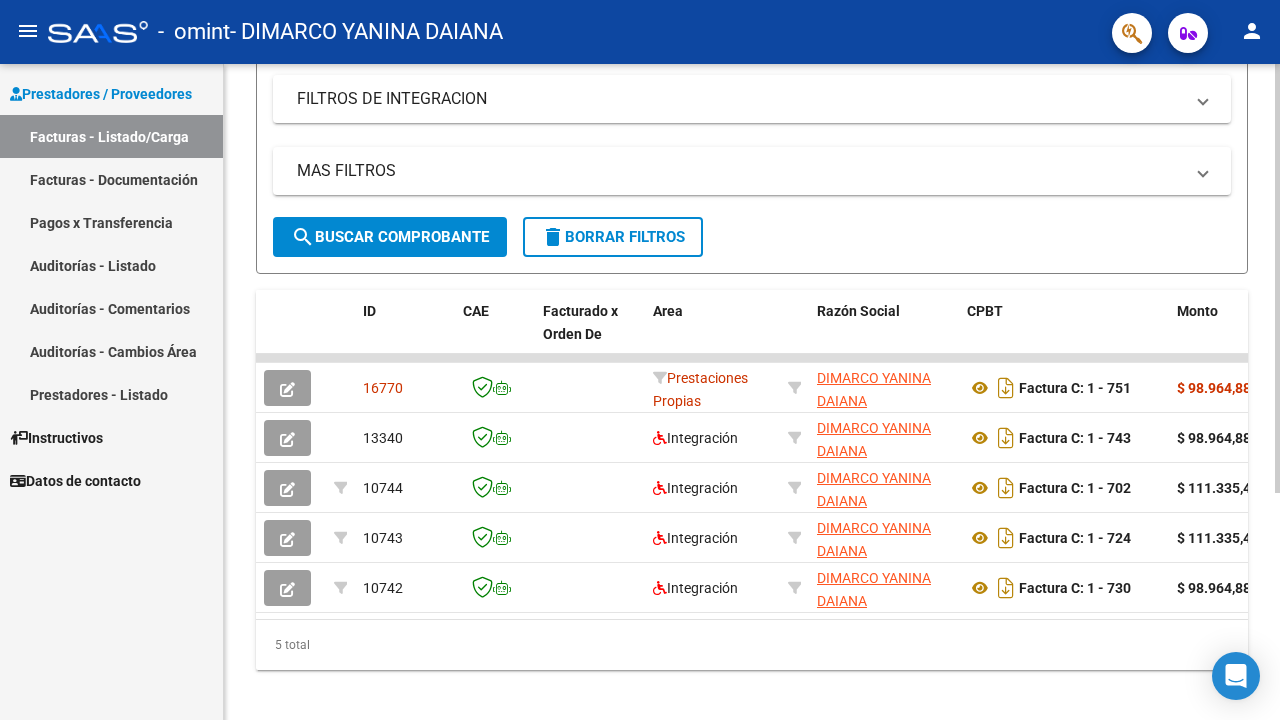 scroll, scrollTop: 341, scrollLeft: 0, axis: vertical 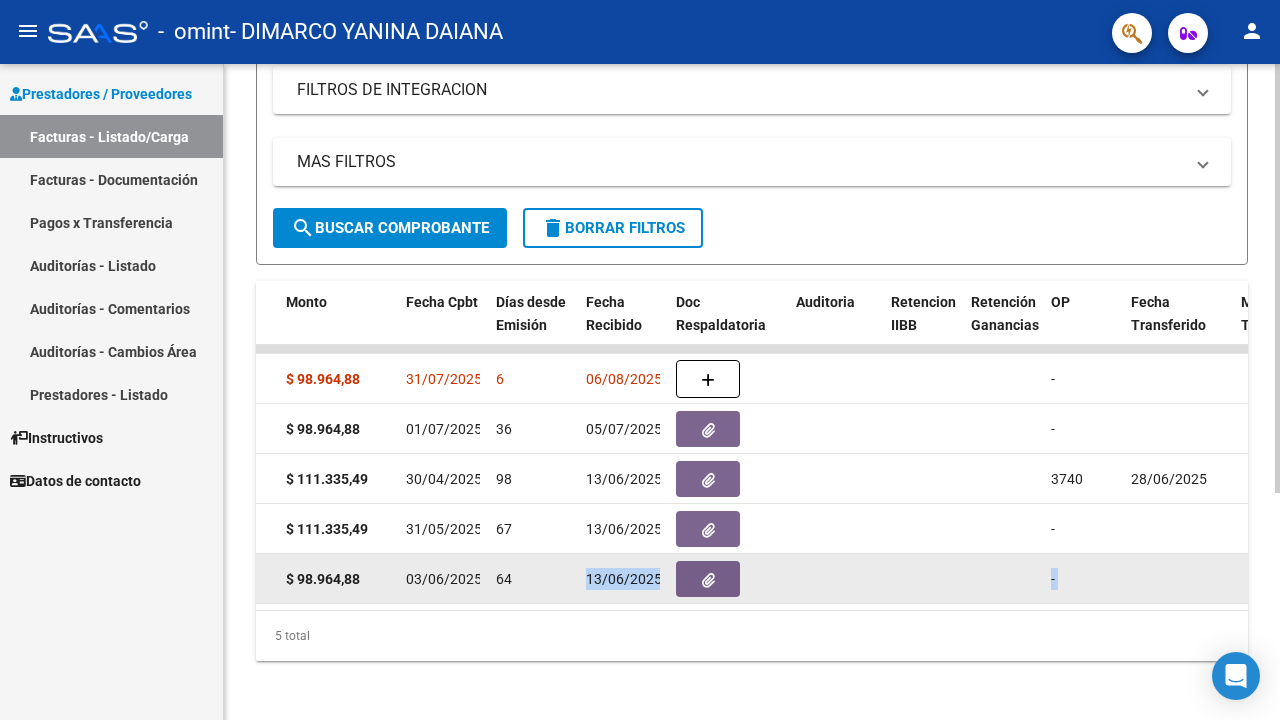 drag, startPoint x: 632, startPoint y: 608, endPoint x: 523, endPoint y: 599, distance: 109.370926 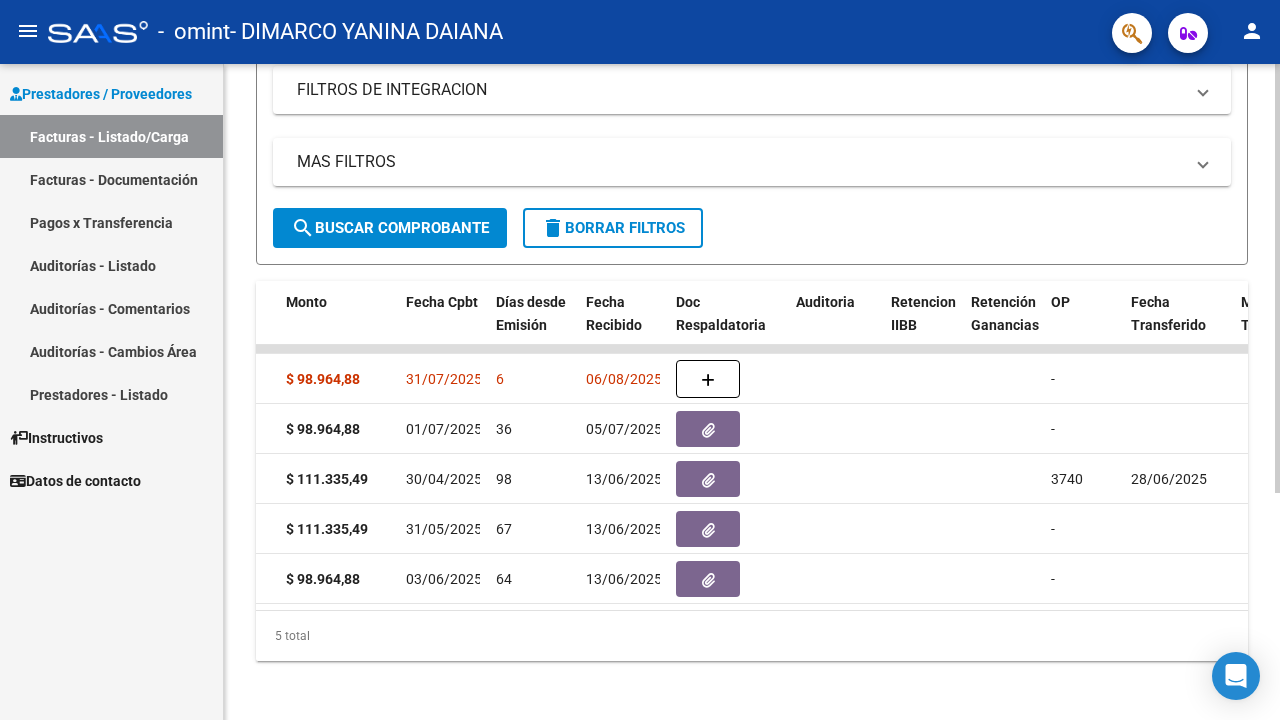 drag, startPoint x: 551, startPoint y: 607, endPoint x: 404, endPoint y: 608, distance: 147.0034 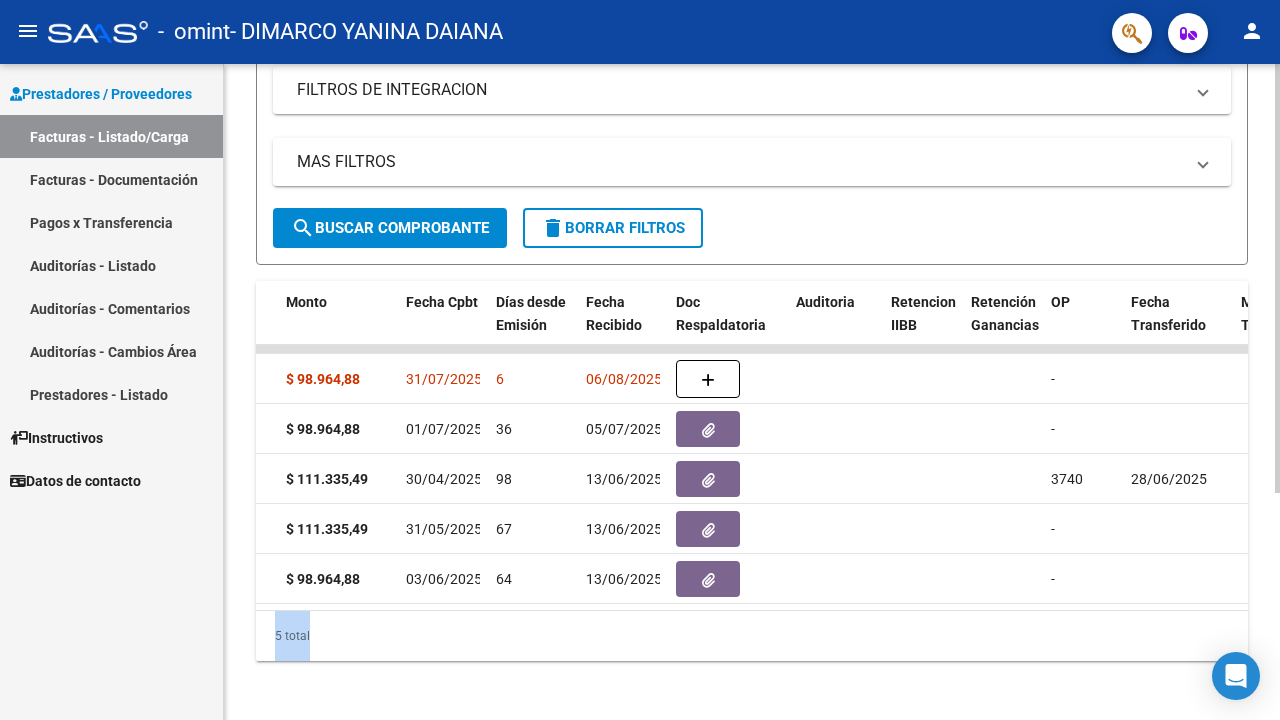 drag, startPoint x: 551, startPoint y: 607, endPoint x: 303, endPoint y: 612, distance: 248.0504 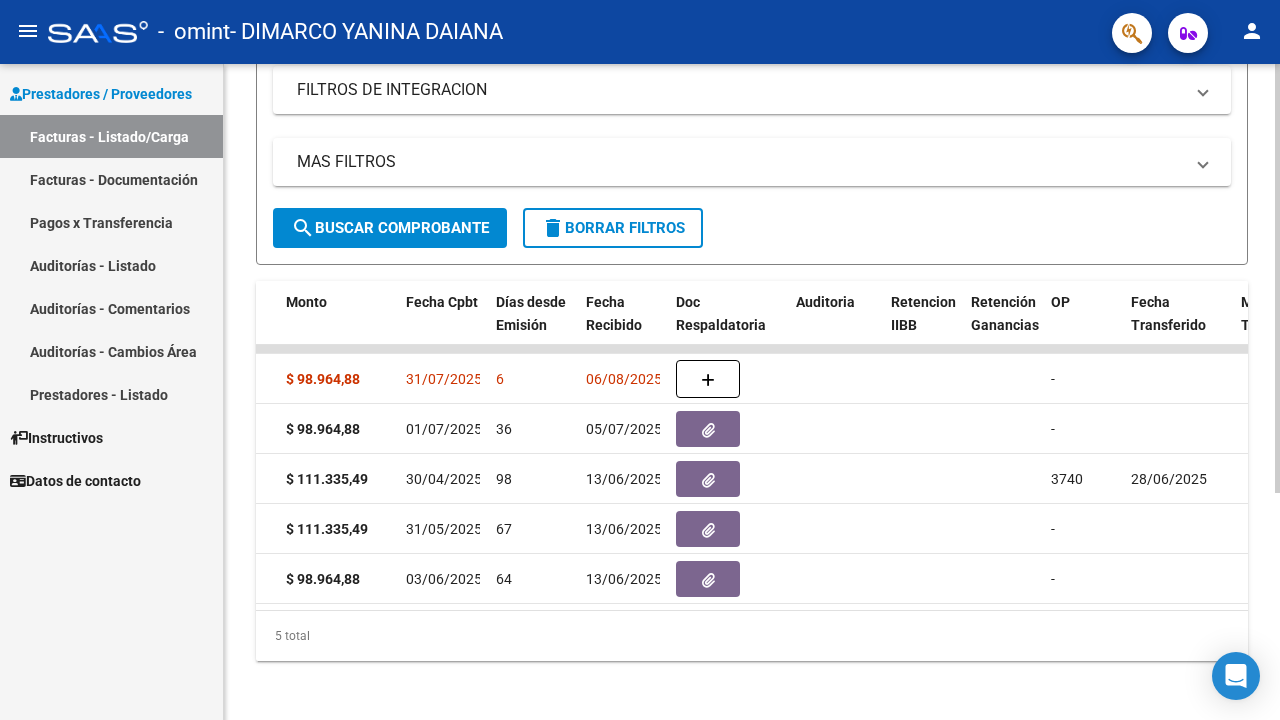 click on "16770  Prestaciones Propias DIMARCO YANINA DAIANA    [CUIT]   Factura C: 1 - 751  $ 98.964,88 [DATE] 6 [DATE]  -     [DATE] Yanina Daiana  Dimarco yanidimarco@example.com
13340  Integración DIMARCO YANINA DAIANA    [CUIT]   Factura C: 1 - 743  $ 98.964,88 [DATE] 36 [DATE]  -      202506  [DATE] [DATE] [DATE] Yanina Daiana  Dimarco Pamela García Portillo yanidimarco@example.com
10744  Integración DIMARCO YANINA DAIANA    [CUIT]   Factura C: 1 - 702  $ 111.335,49 [DATE] 98 [DATE] 3740 [DATE]     DS 202504 $ 111.335,49 $ 0,00  202504  1011 MARCIGLIANO ONORATO CAMILO JULIAN [DNI] [DATE] [DATE] Yanina Daiana  Dimarco Edgley Castillo Coronel yanidimarco@example.com
10743  Integración DIMARCO YANINA DAIANA    [CUIT]   Factura C: 1 - 724  $ 111.335,49 [DATE] 67 [DATE]  -     DS 202505 $ 111.335,49 $ 0,00  202505  1011 MARCIGLIANO ONORATO CAMILO JULIAN [DNI] [DATE] [DATE]
10742 64  -" 